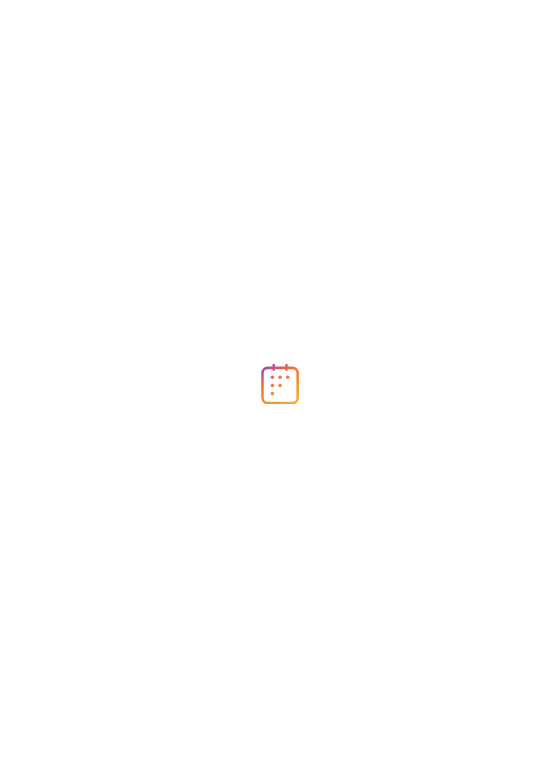 scroll, scrollTop: 0, scrollLeft: 0, axis: both 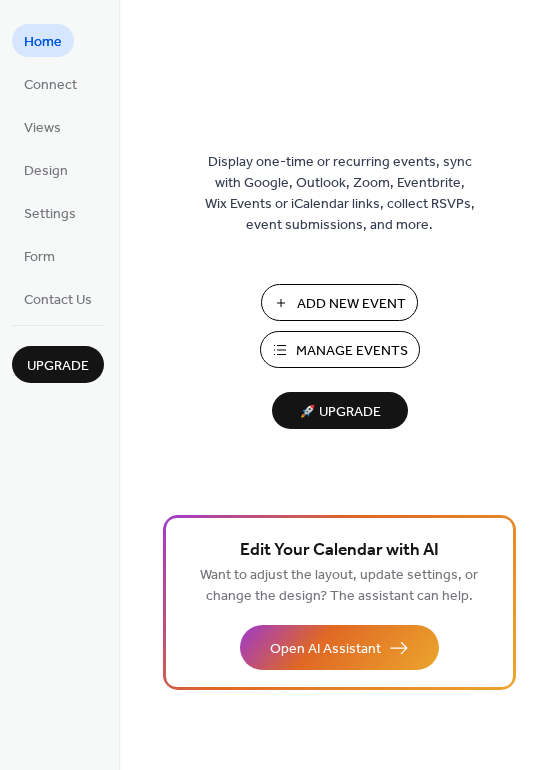 click on "Manage Events" at bounding box center [352, 351] 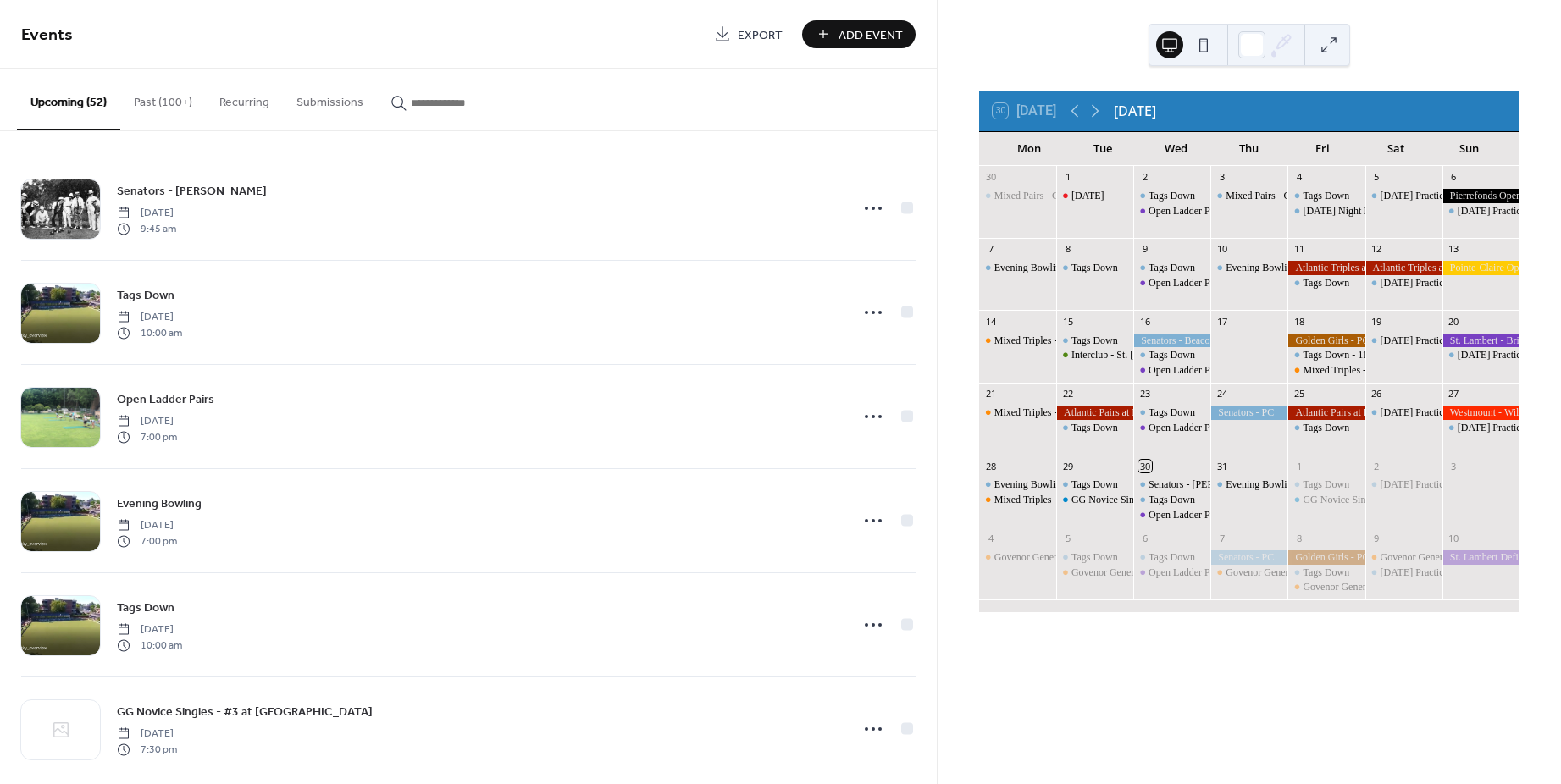 scroll, scrollTop: 0, scrollLeft: 0, axis: both 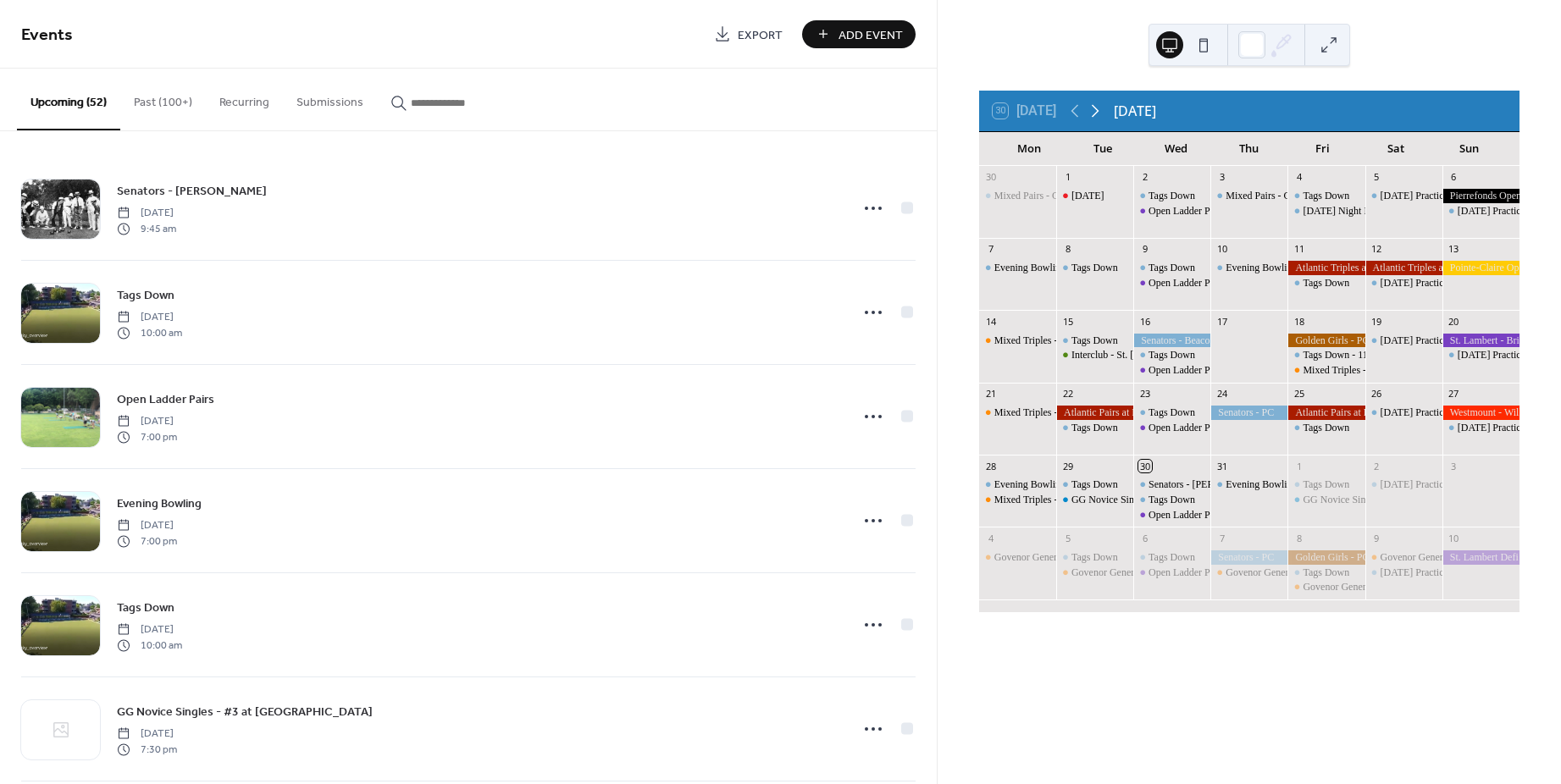 click 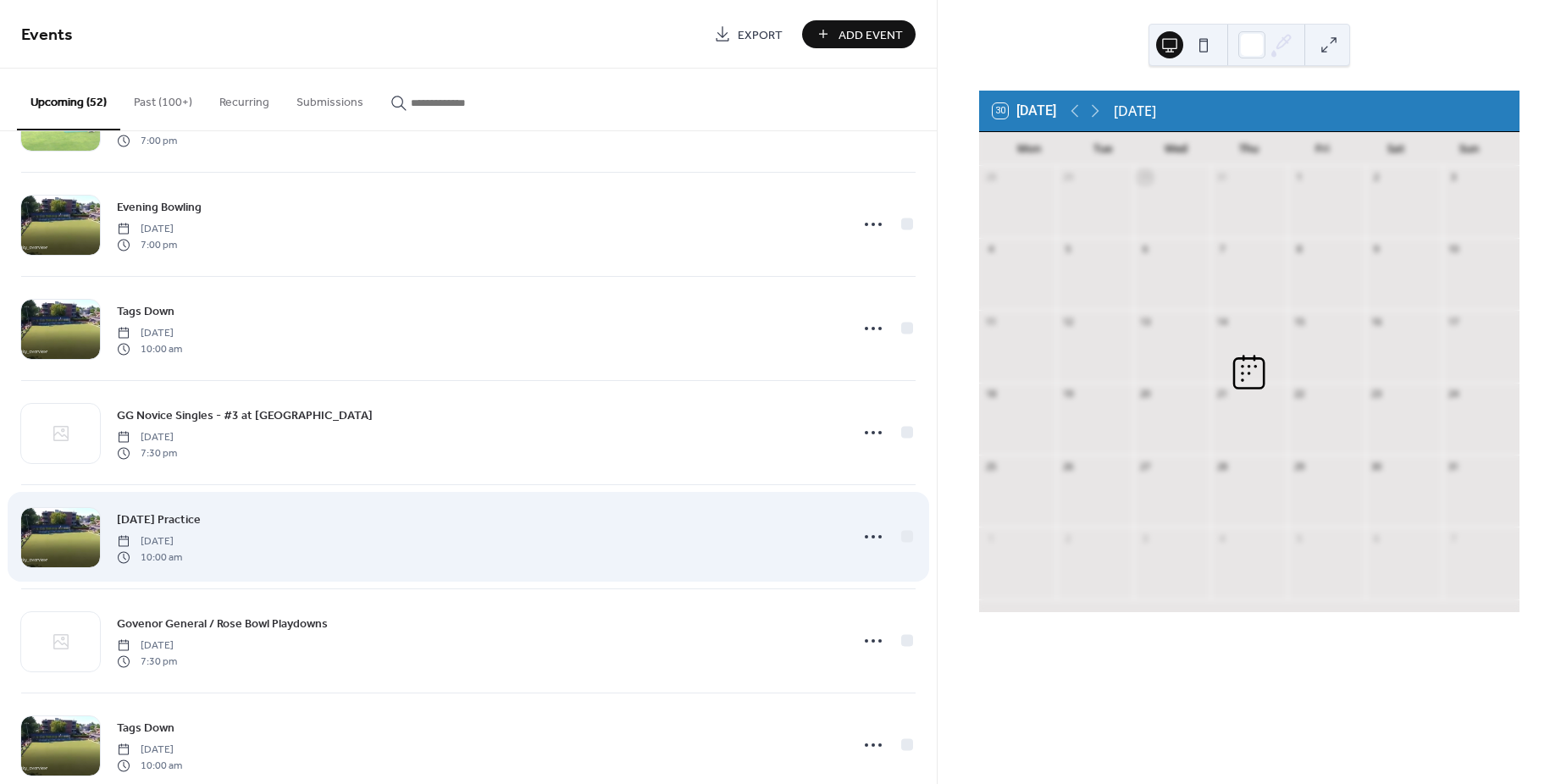 scroll, scrollTop: 339, scrollLeft: 0, axis: vertical 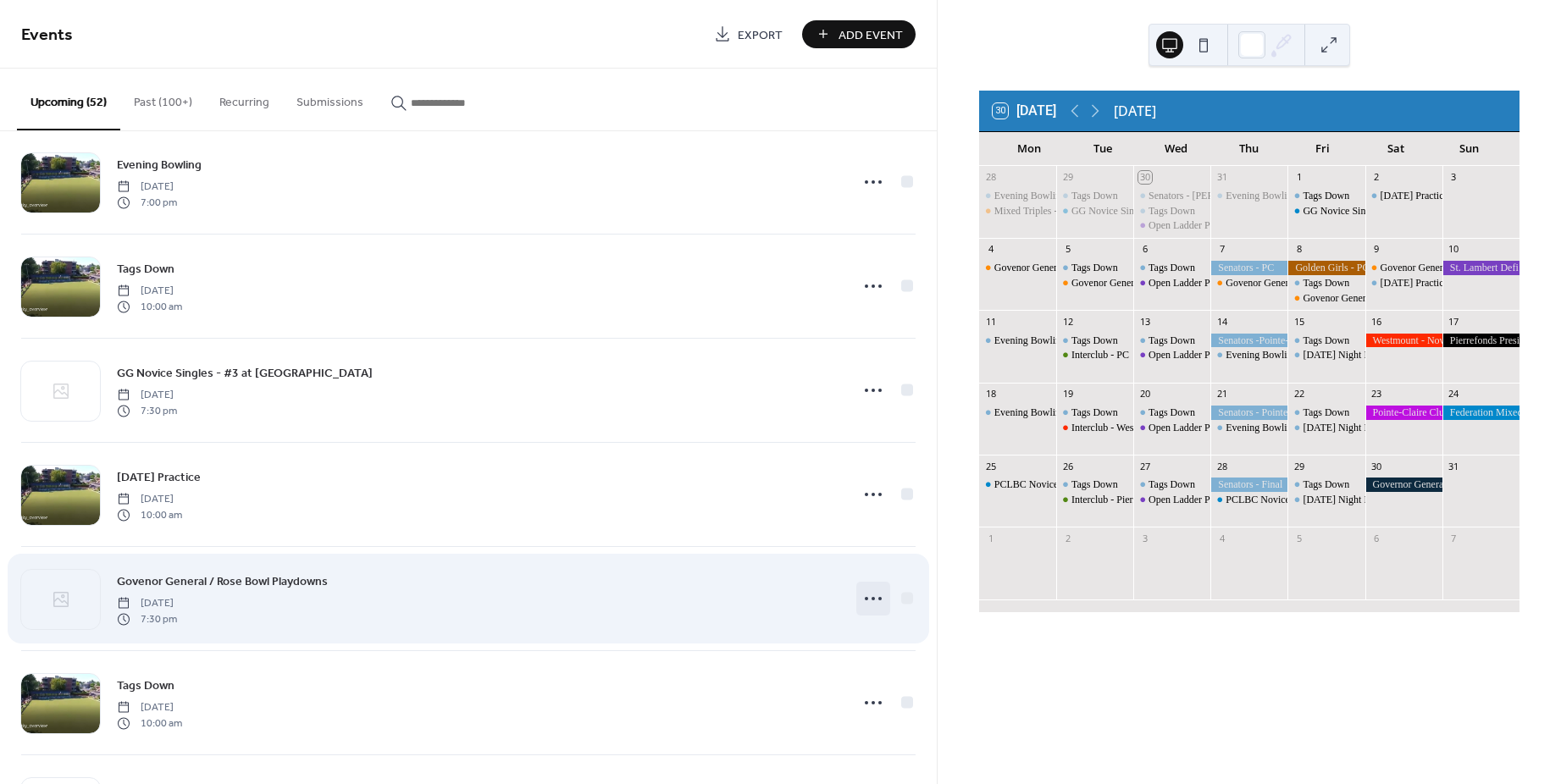 click 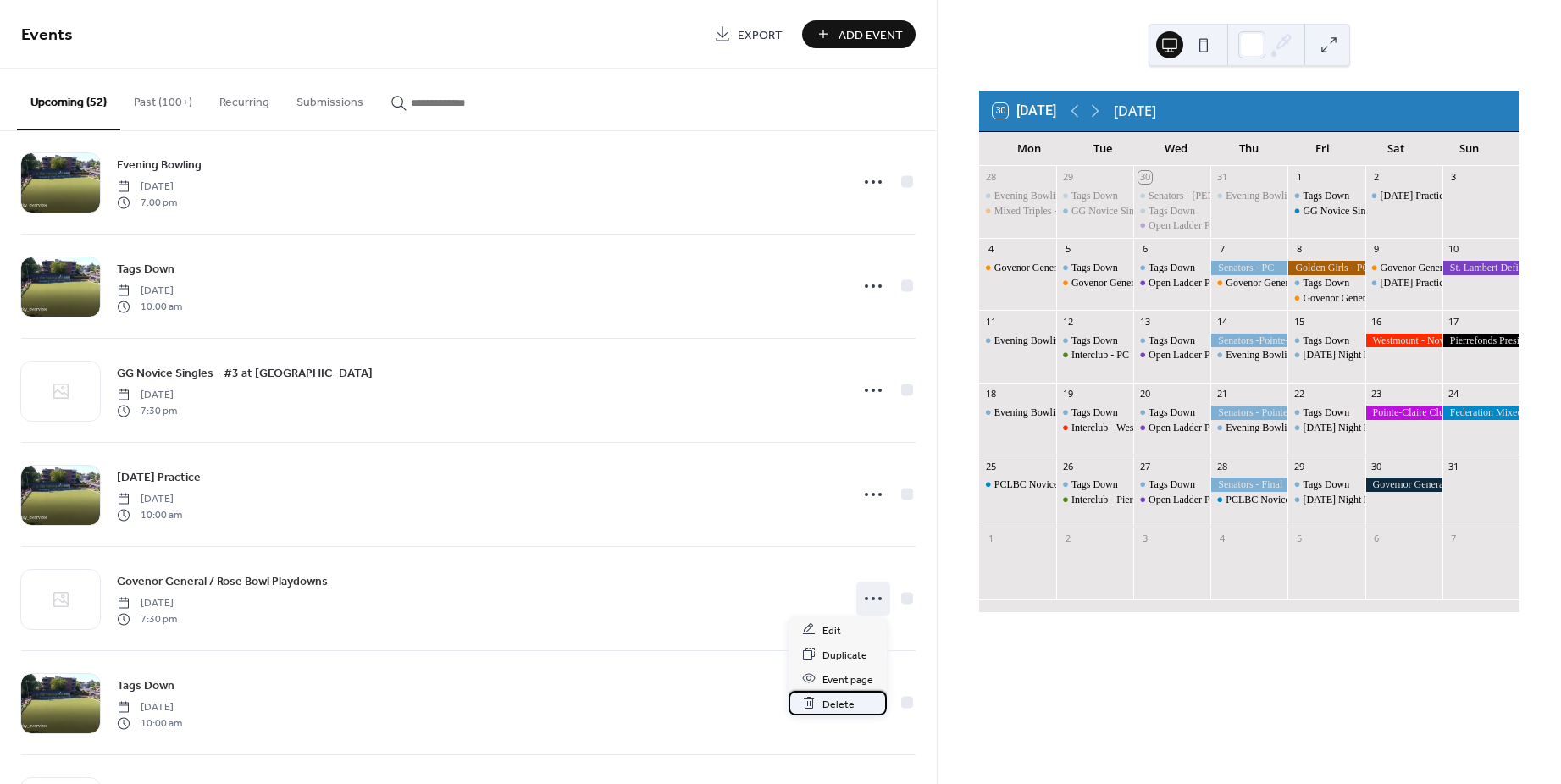 click on "Delete" at bounding box center (839, 704) 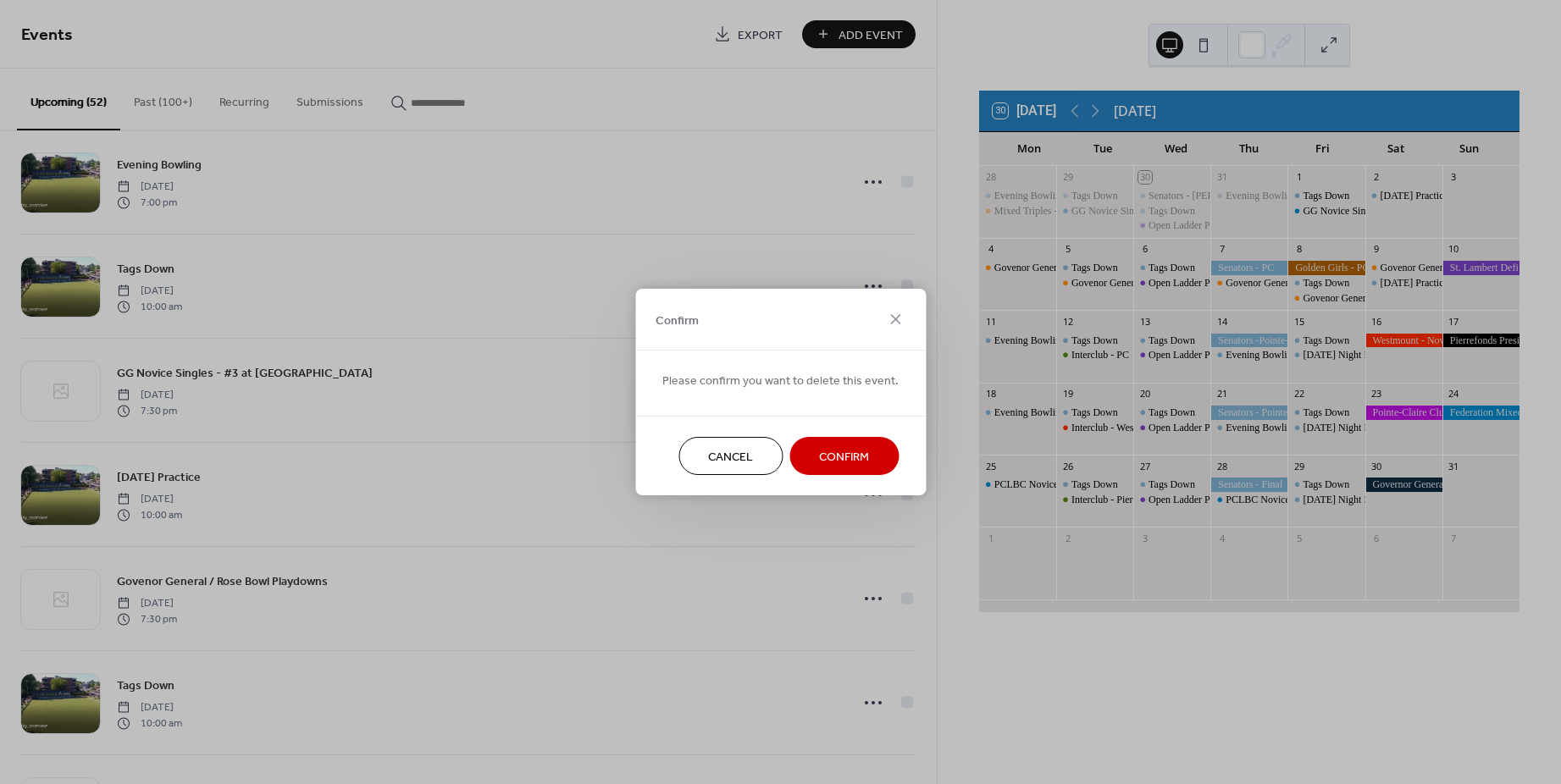 click on "Confirm" at bounding box center (844, 457) 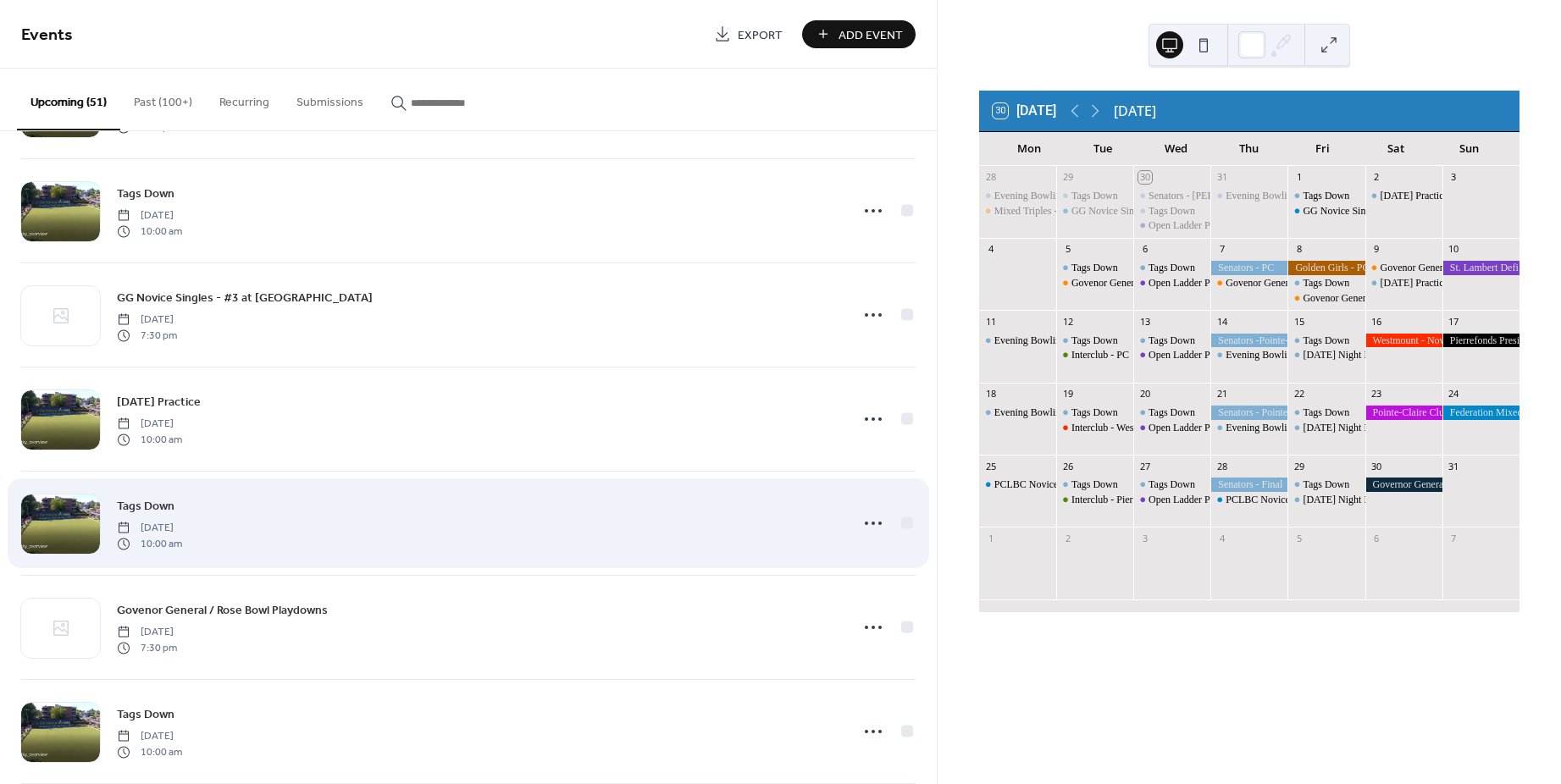 scroll, scrollTop: 508, scrollLeft: 0, axis: vertical 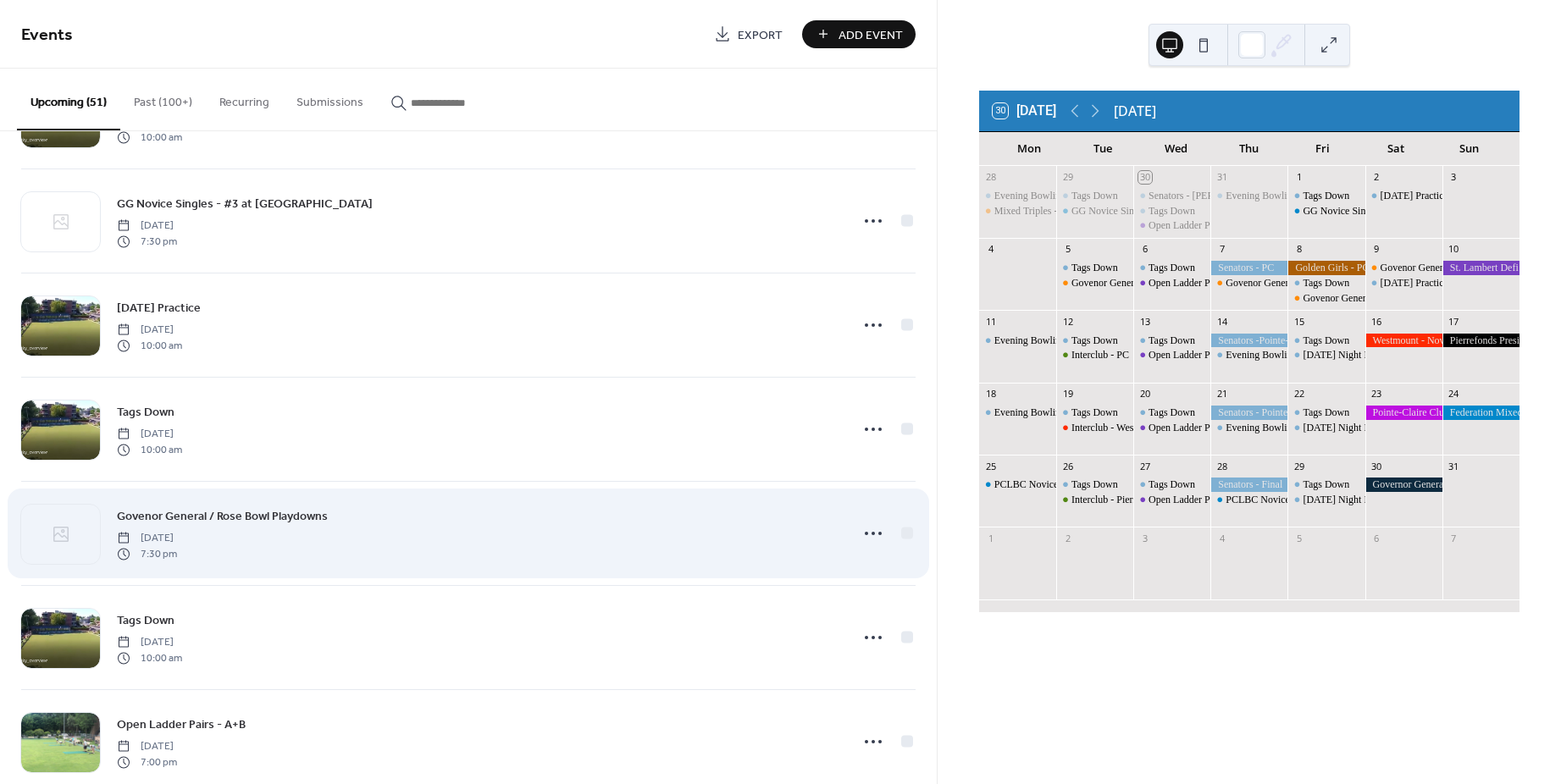 click on "Govenor General / Rose Bowl Playdowns" at bounding box center (222, 516) 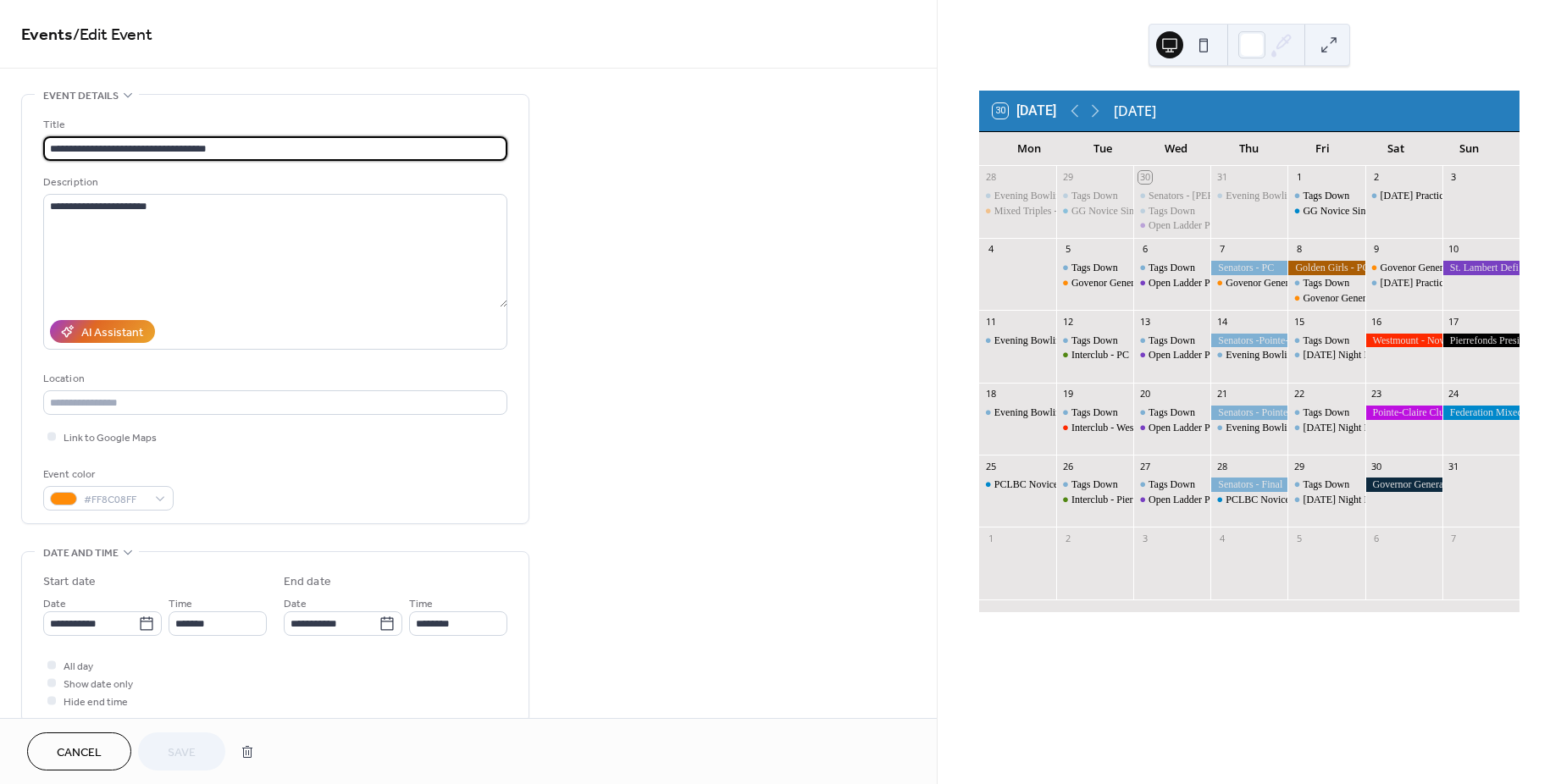 scroll, scrollTop: 1, scrollLeft: 0, axis: vertical 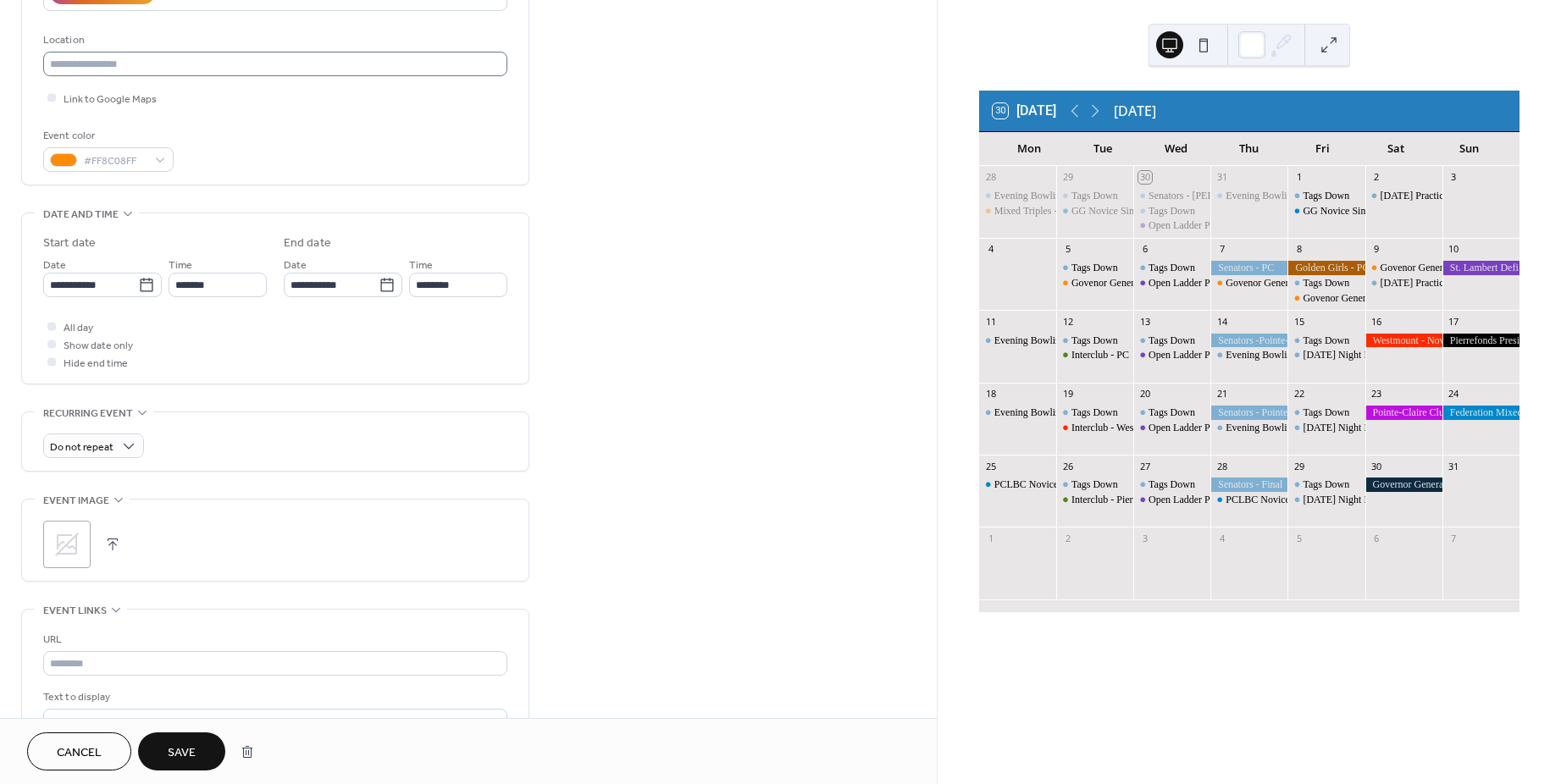 type on "**********" 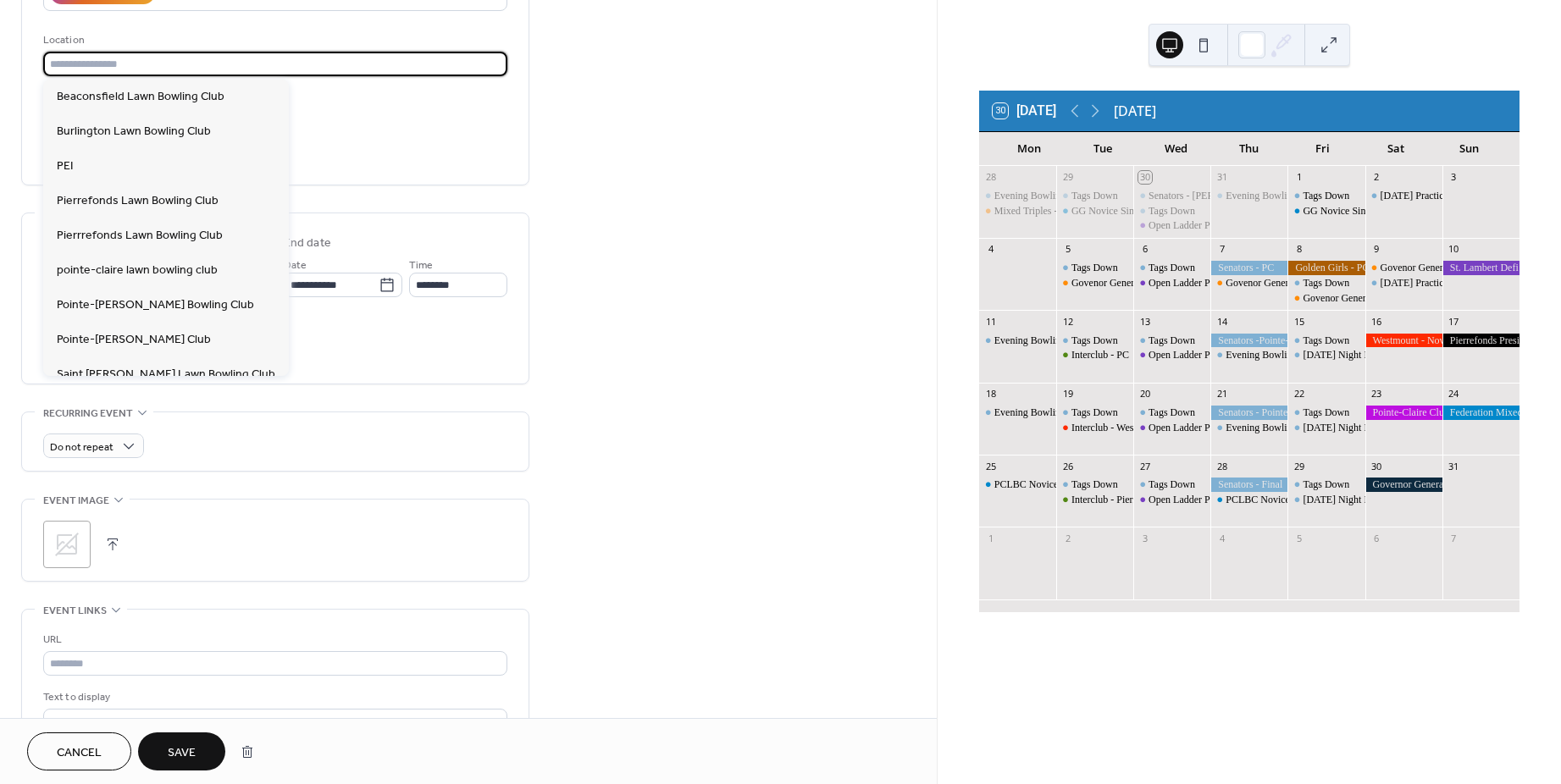 click at bounding box center (275, 63) 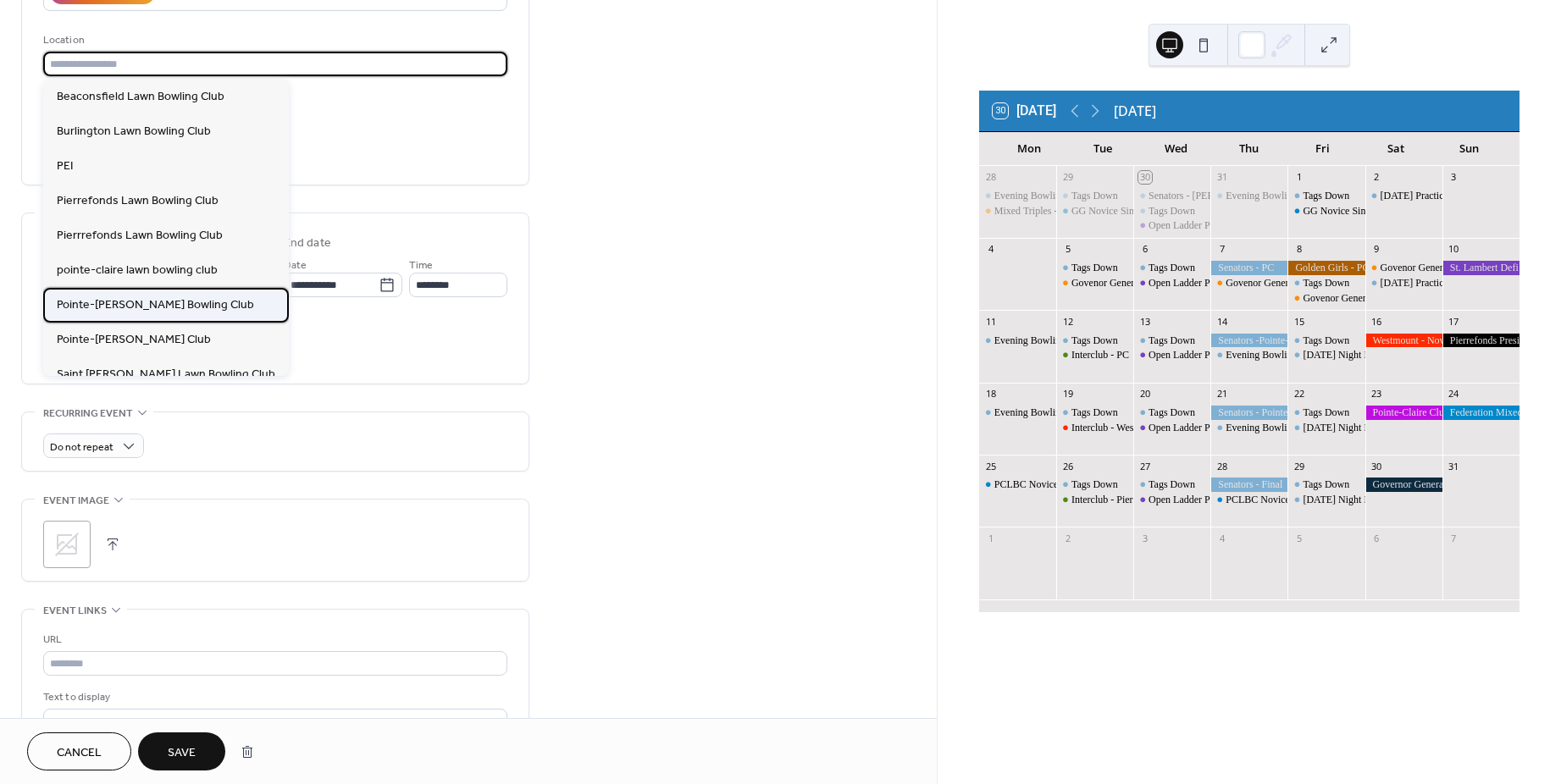 click on "Pointe-Claire Lawn Bowling Club" at bounding box center [155, 304] 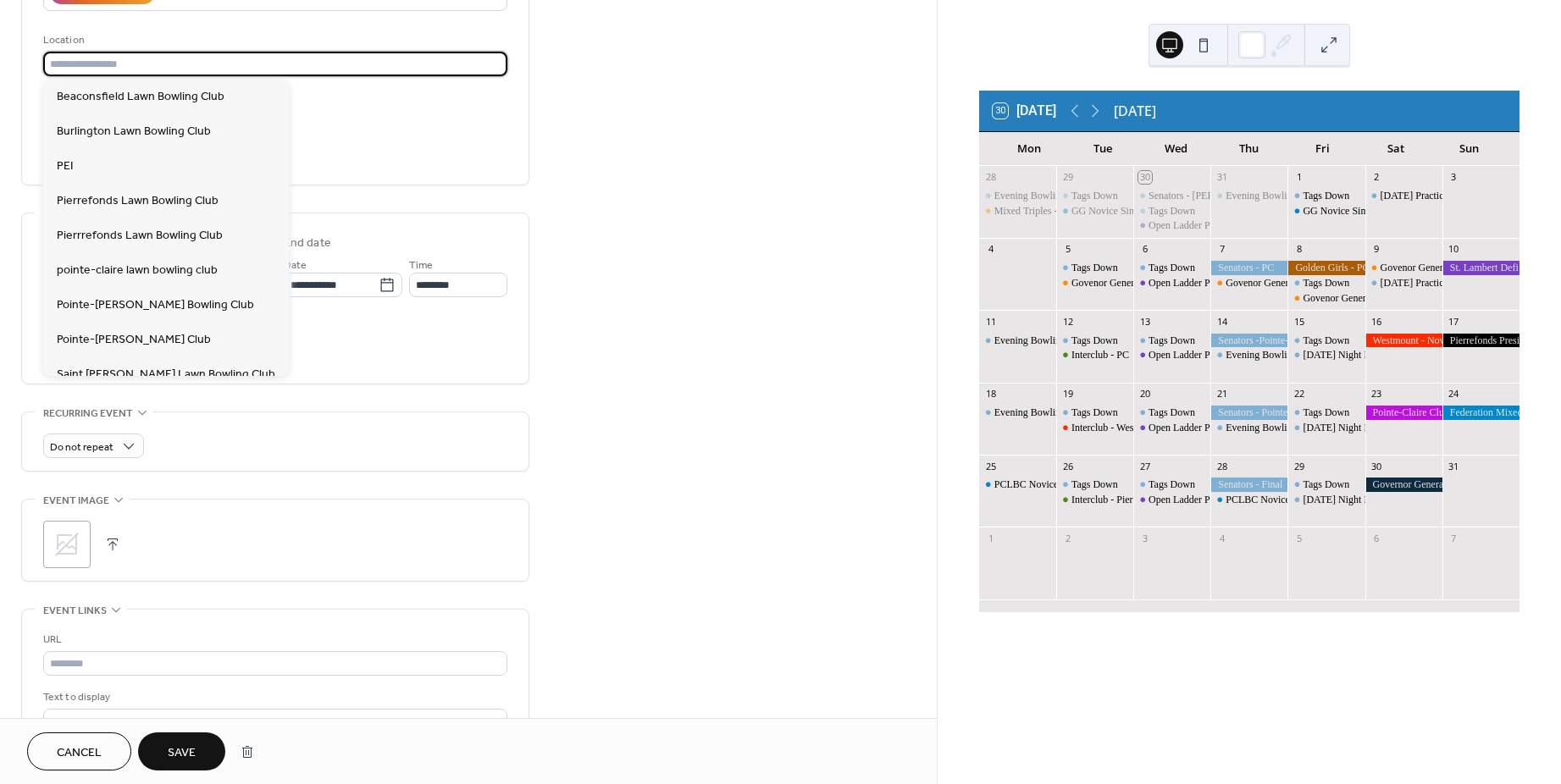 type on "**********" 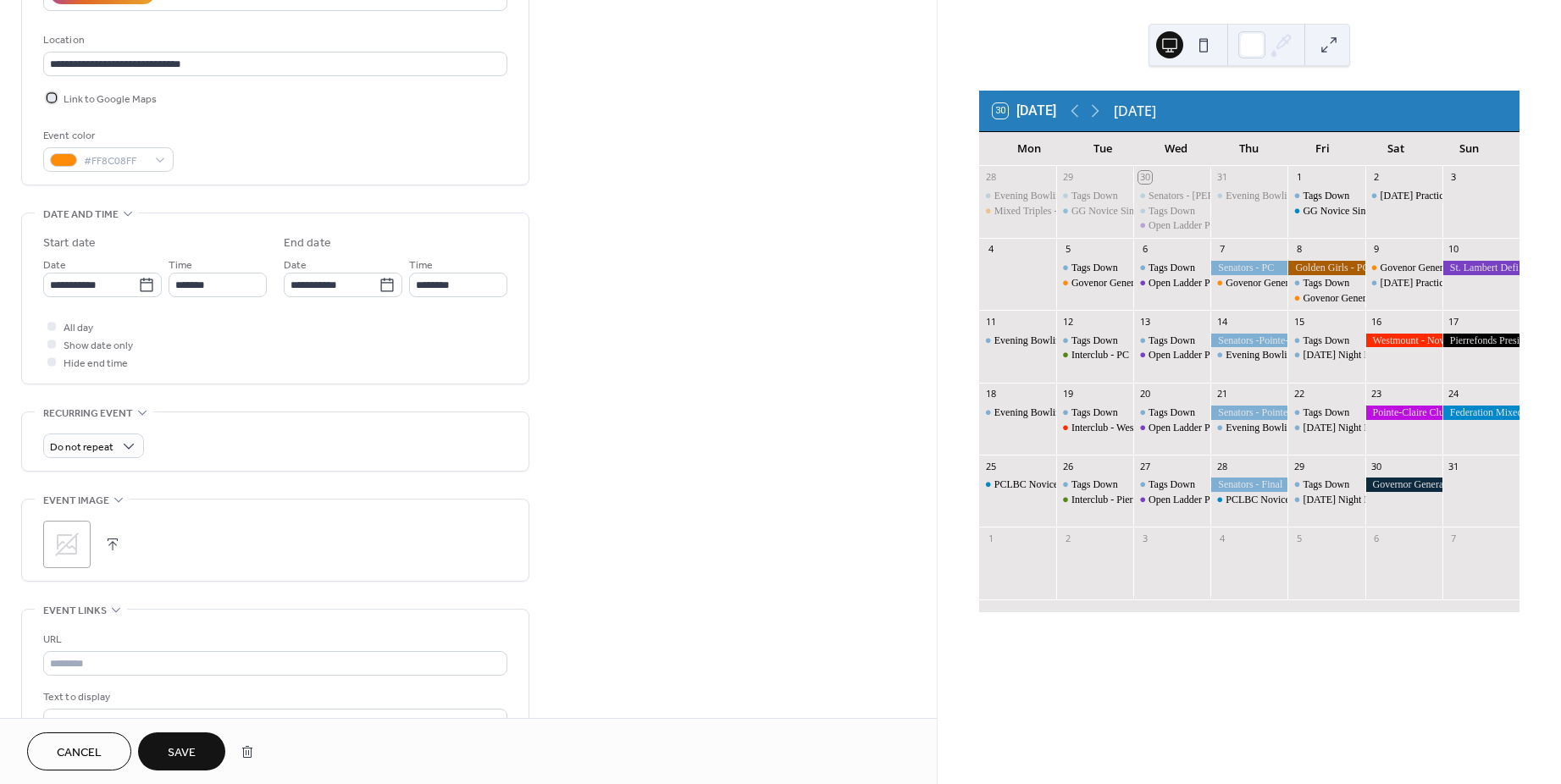 click at bounding box center (52, 97) 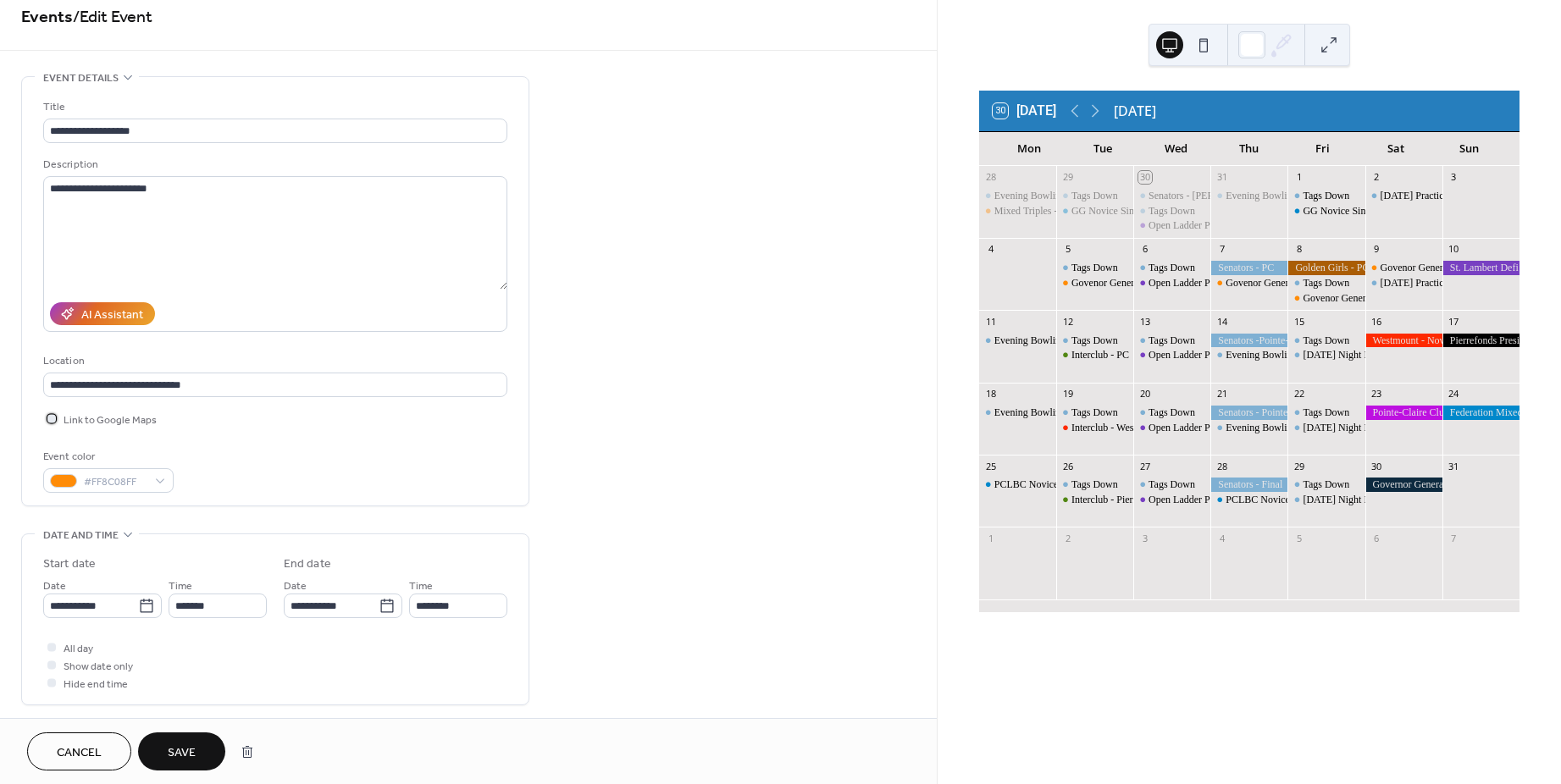 scroll, scrollTop: 0, scrollLeft: 0, axis: both 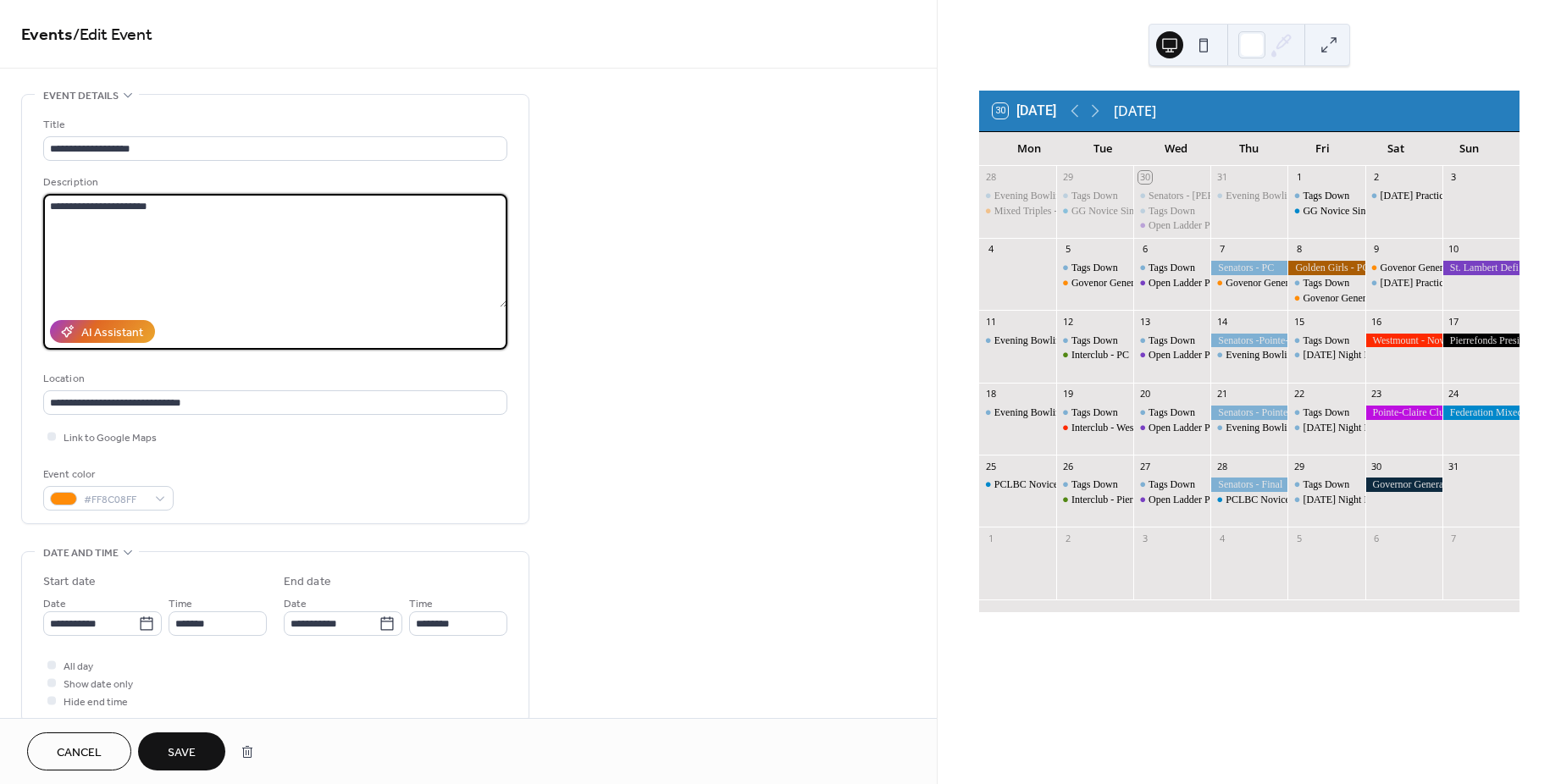 drag, startPoint x: 95, startPoint y: 205, endPoint x: -38, endPoint y: 234, distance: 136.12494 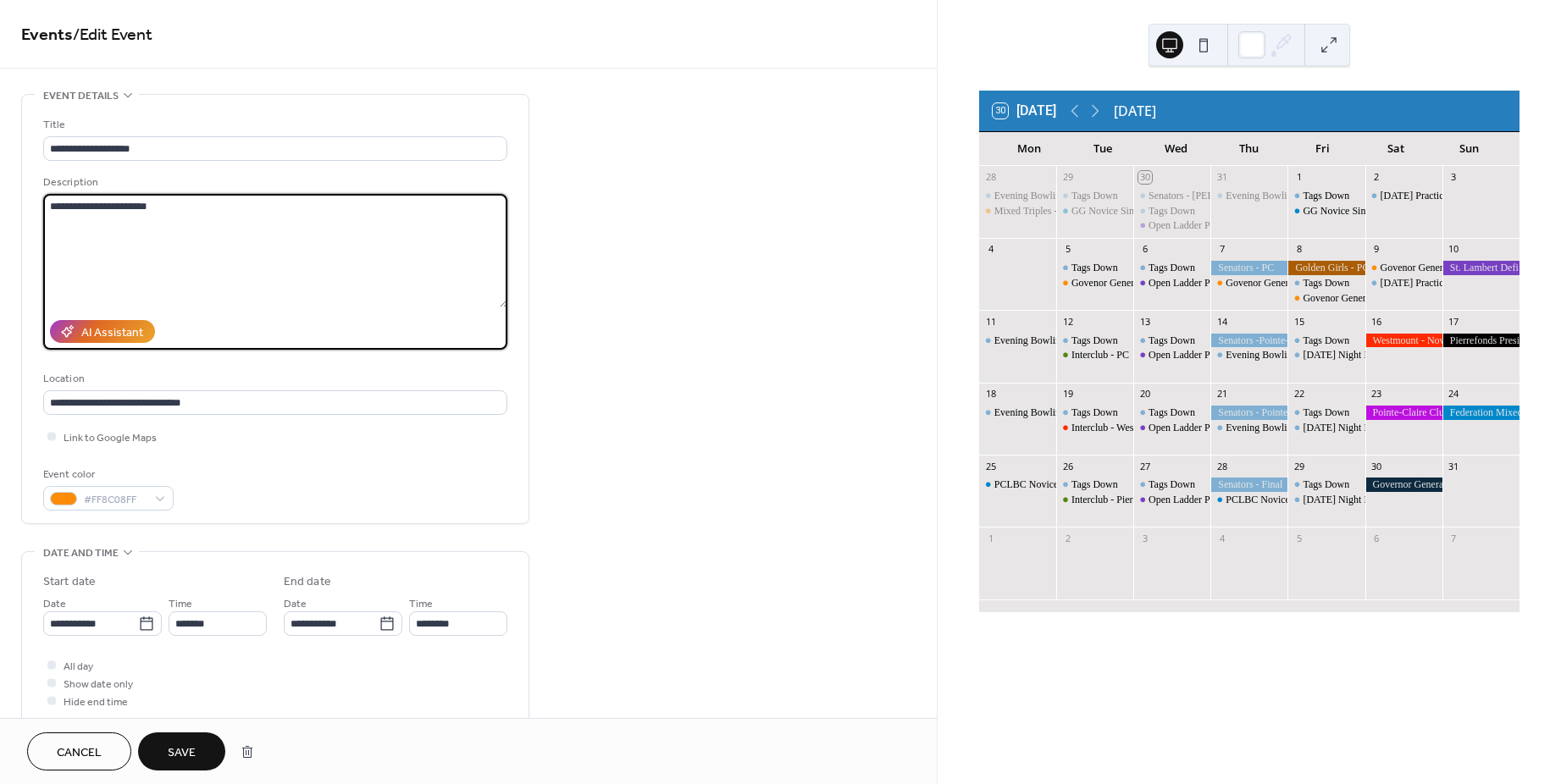 click on "**********" at bounding box center (780, 392) 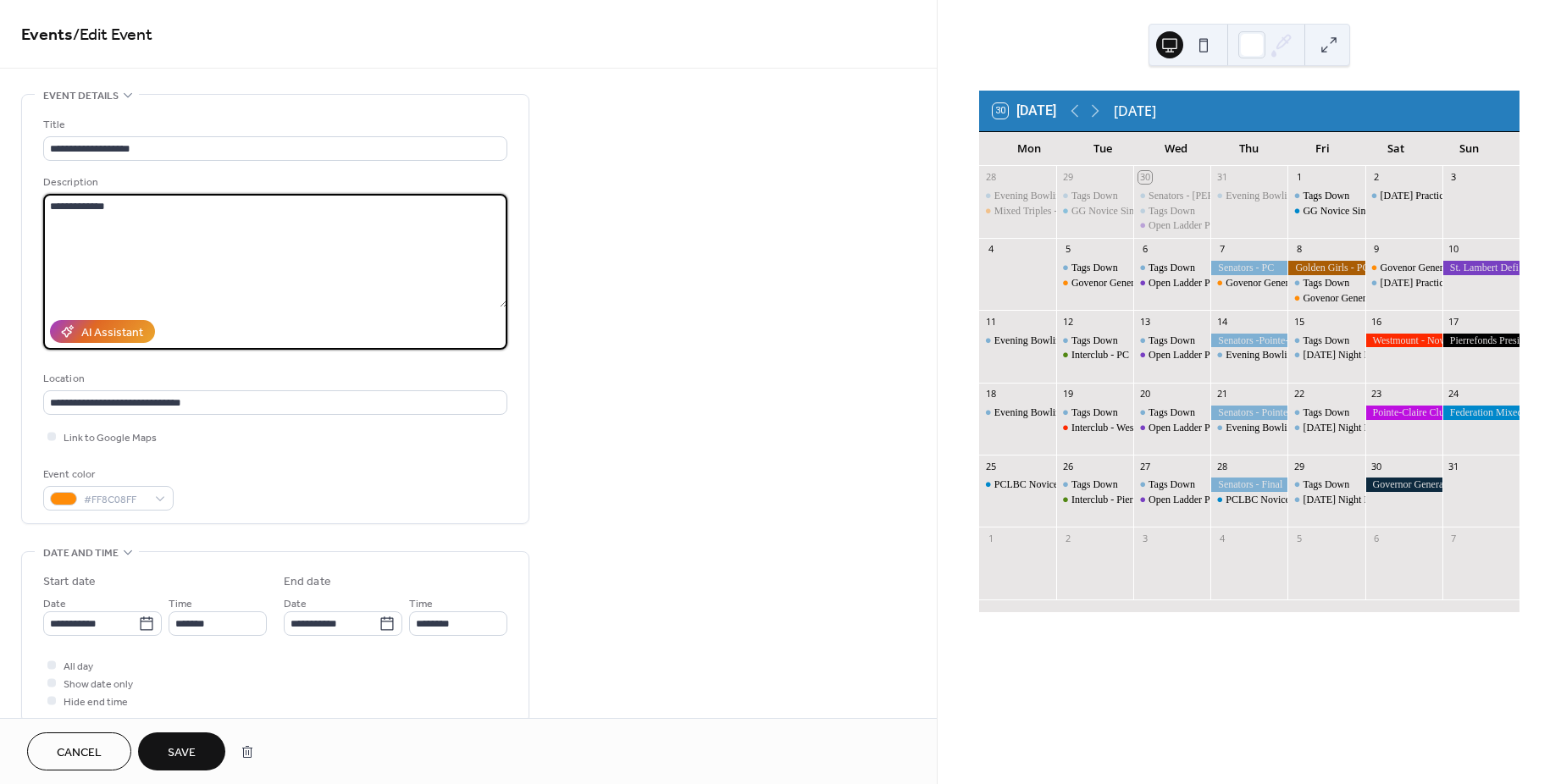 click on "**********" at bounding box center [275, 251] 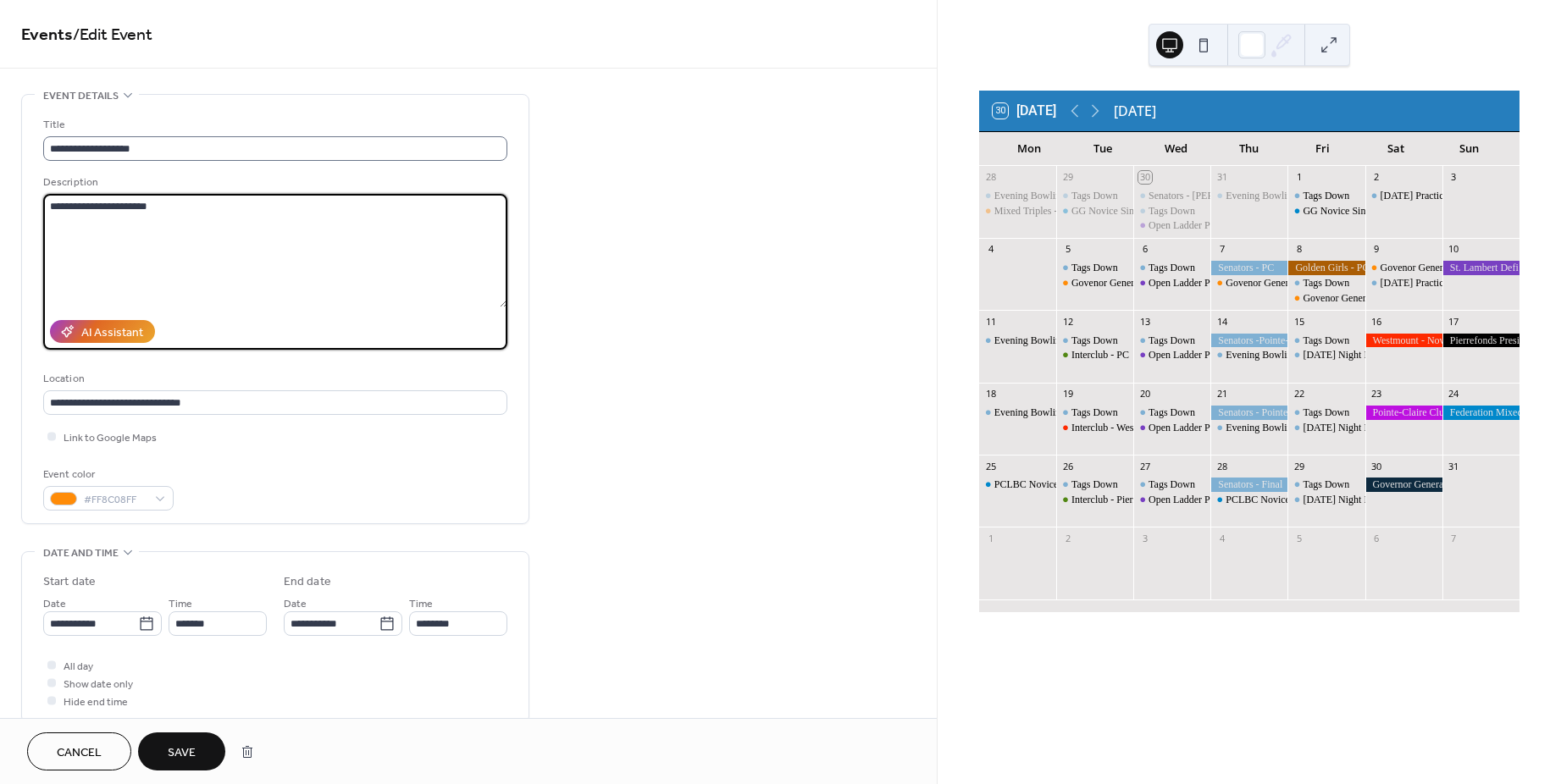 type on "**********" 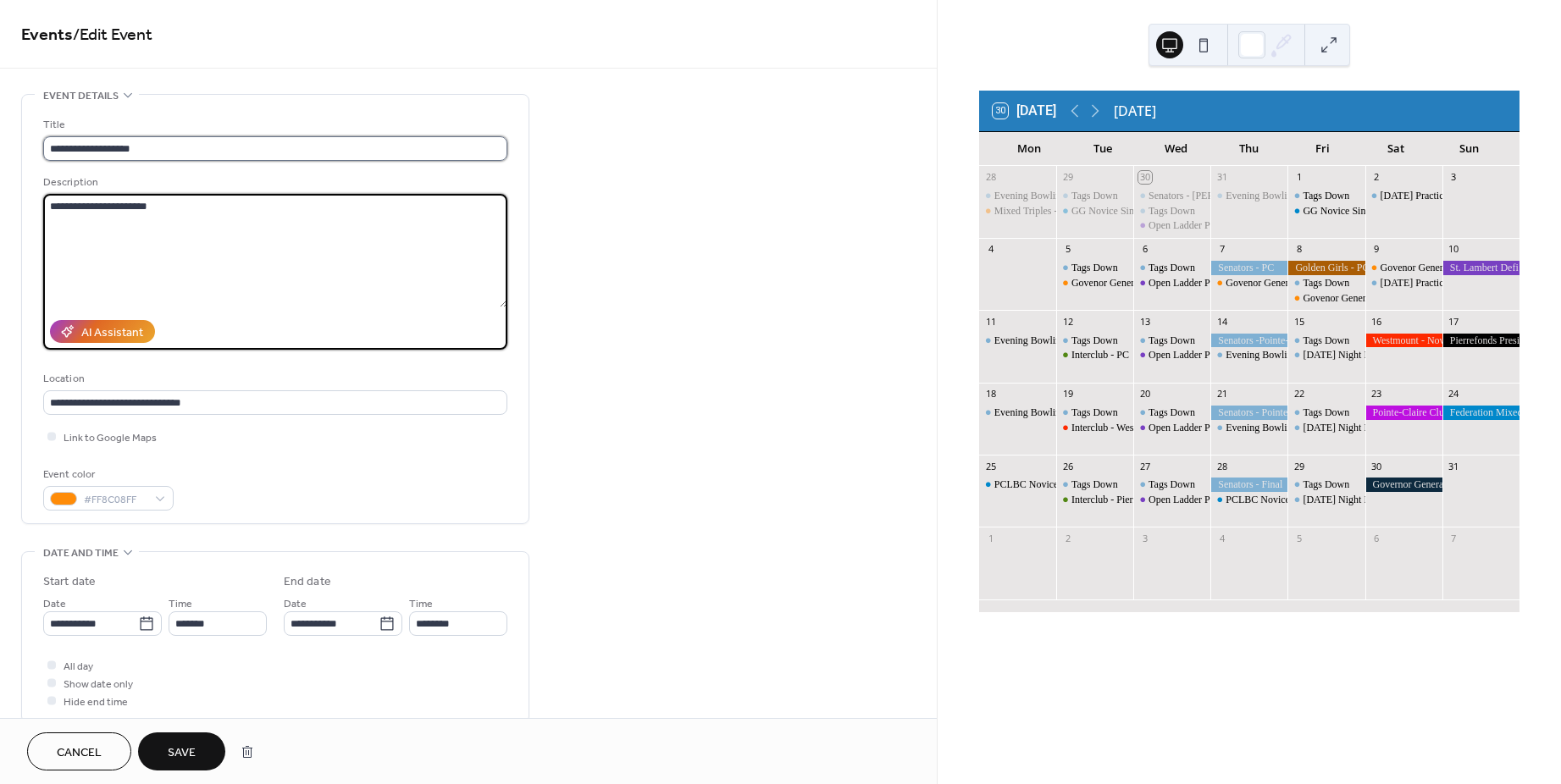 click on "**********" at bounding box center (275, 148) 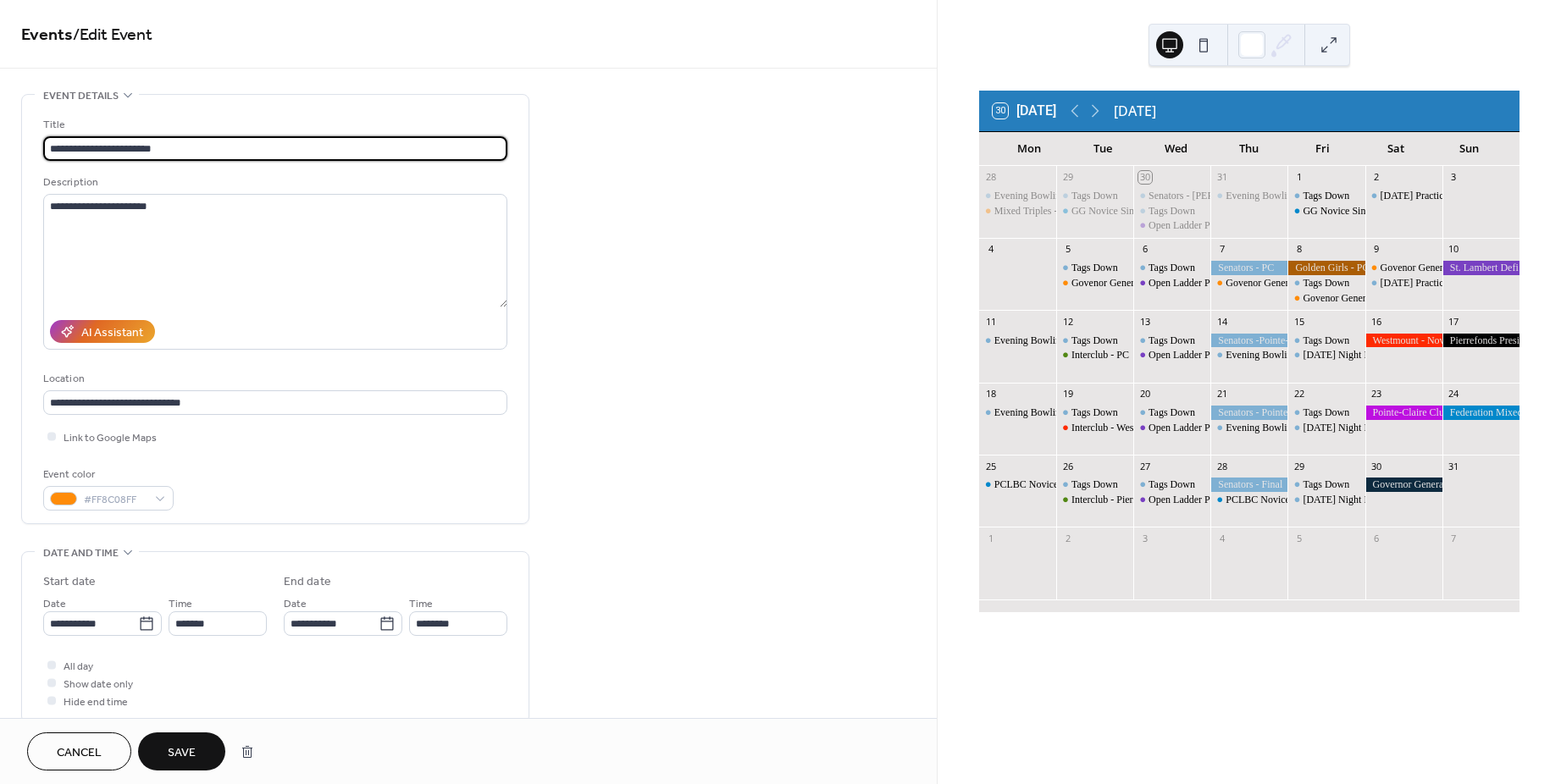type on "**********" 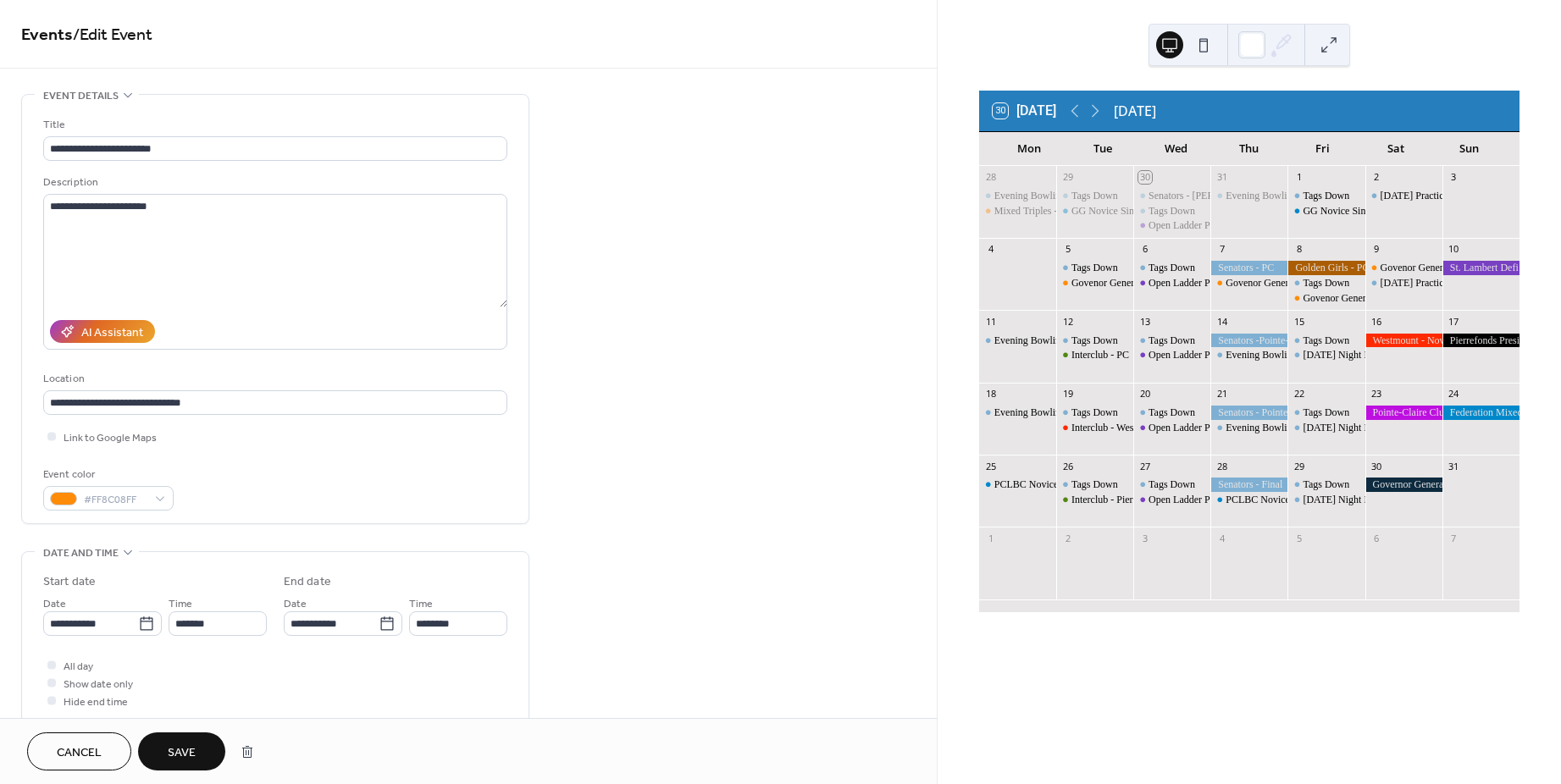click on "Save" at bounding box center [181, 753] 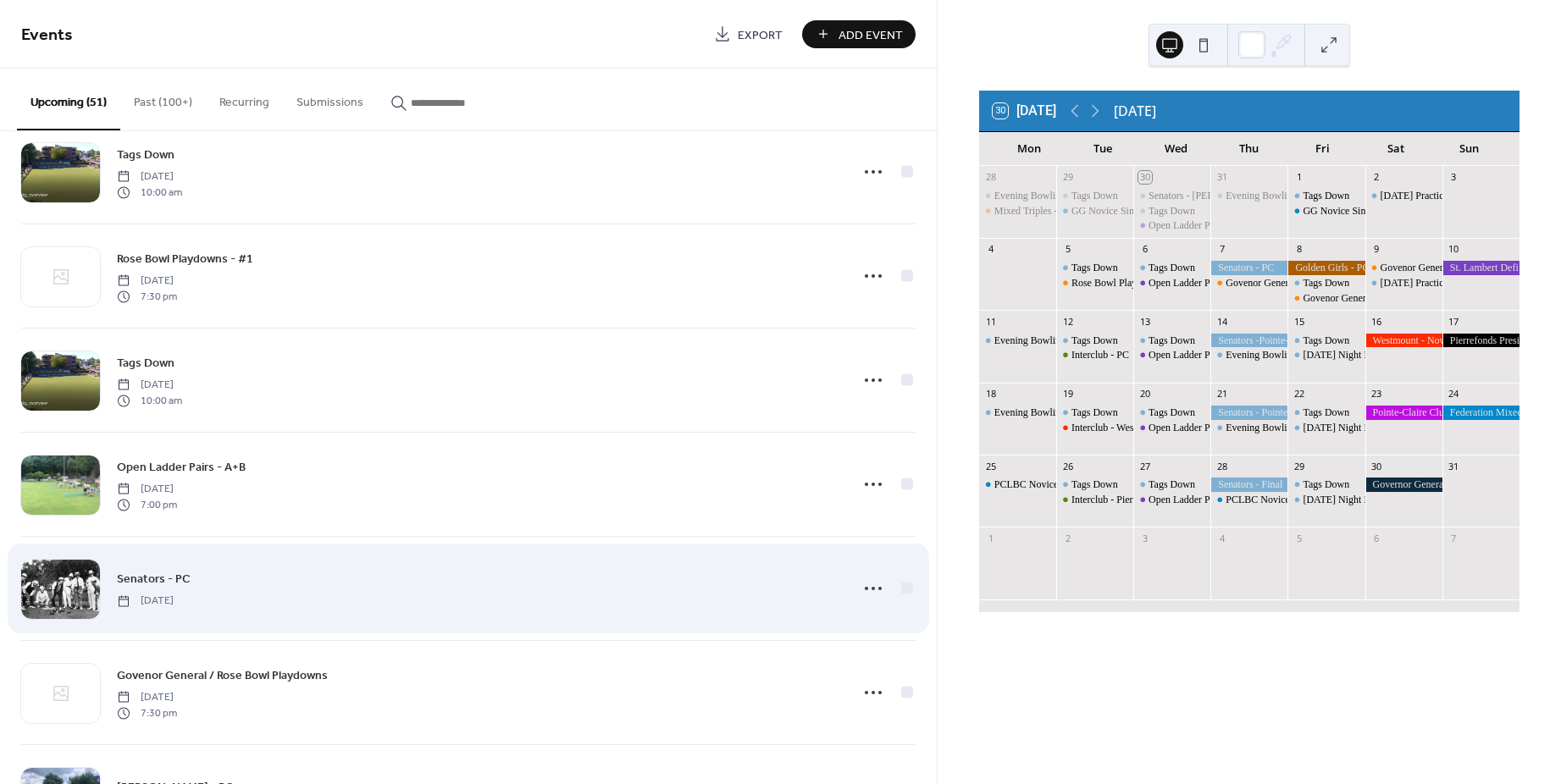 scroll, scrollTop: 847, scrollLeft: 0, axis: vertical 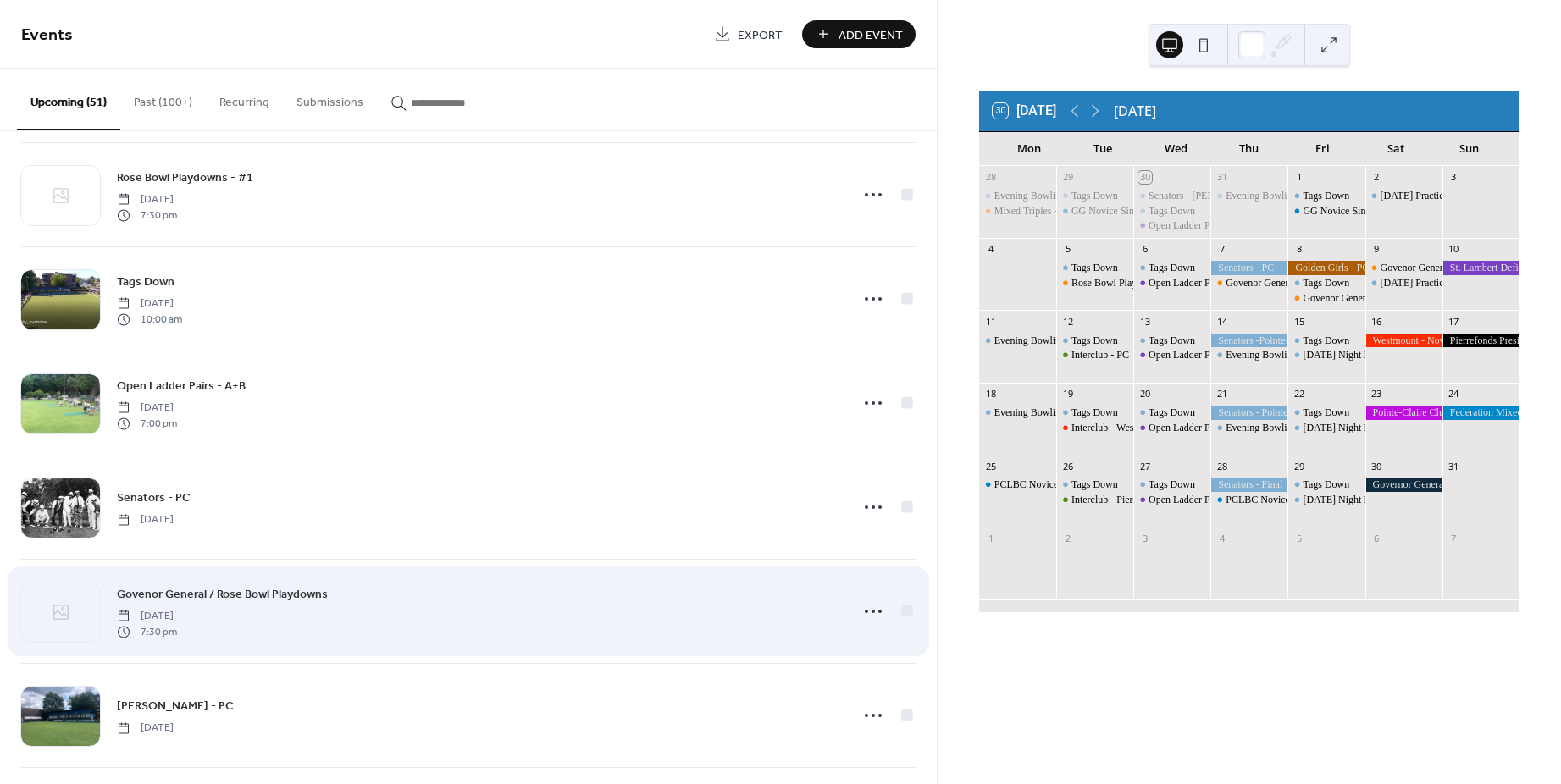 click on "Govenor General / Rose Bowl Playdowns" at bounding box center (222, 594) 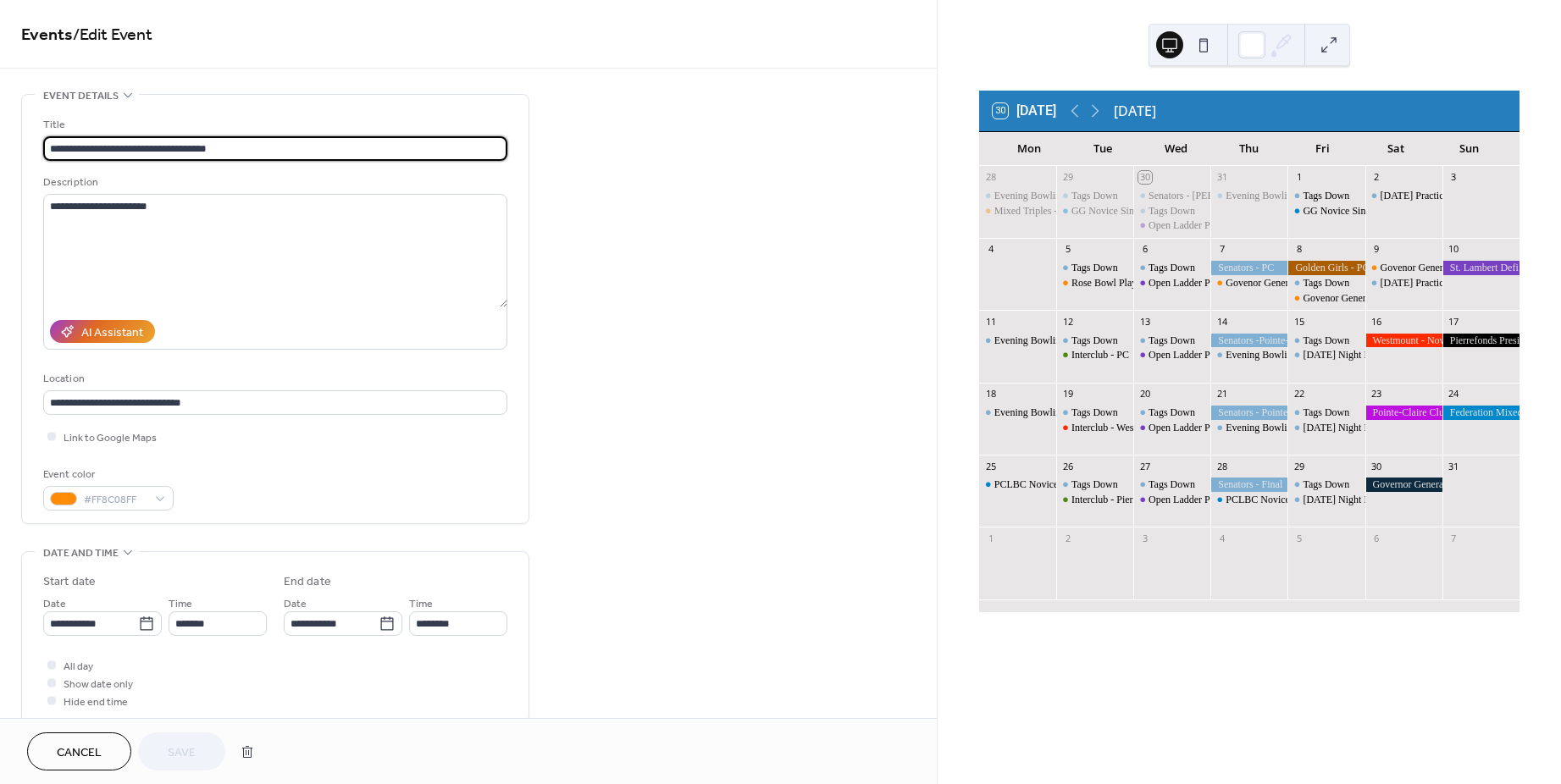 scroll, scrollTop: 1, scrollLeft: 0, axis: vertical 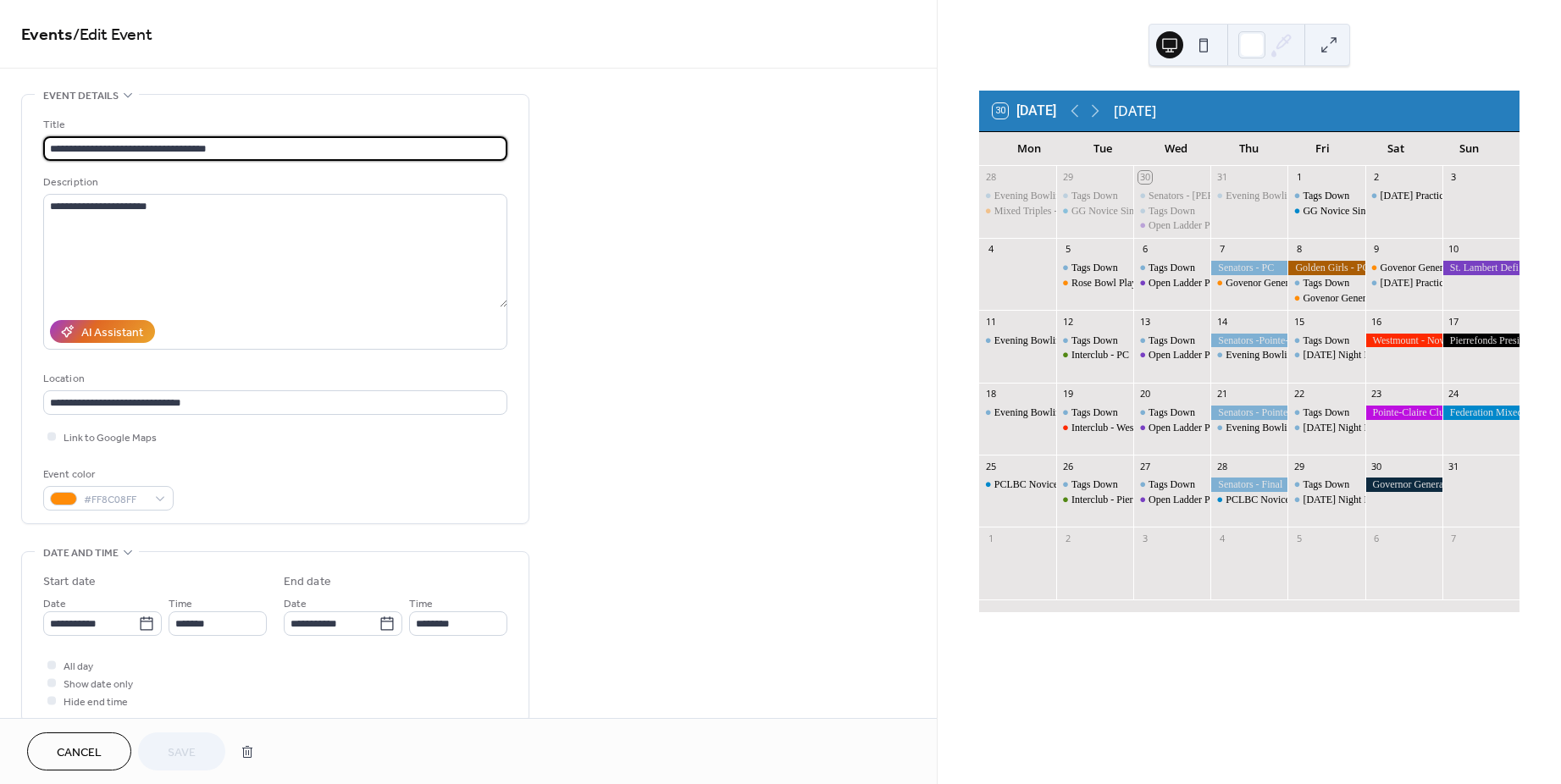drag, startPoint x: 133, startPoint y: 144, endPoint x: -85, endPoint y: 158, distance: 218.44908 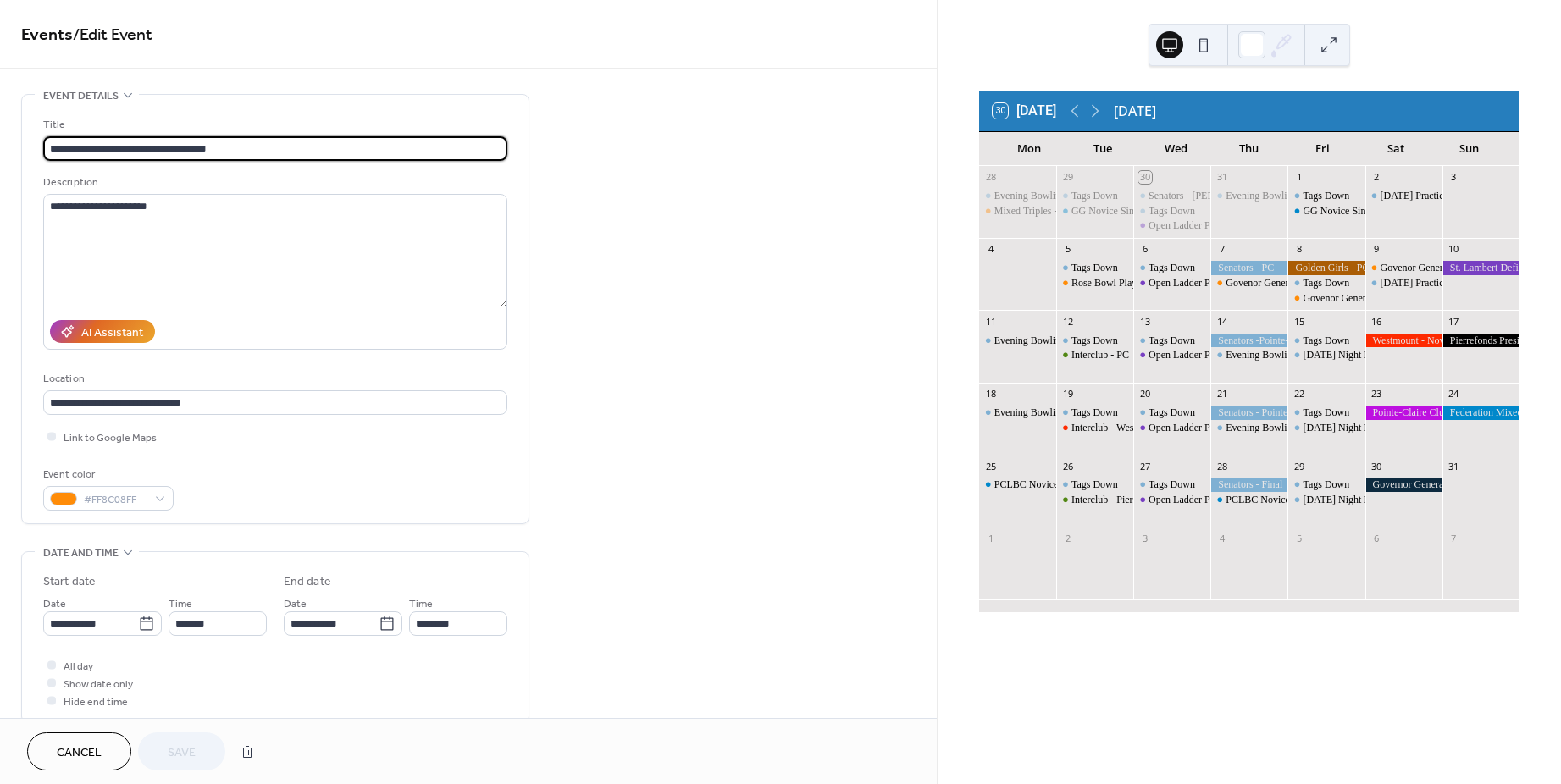click on "**********" at bounding box center [780, 392] 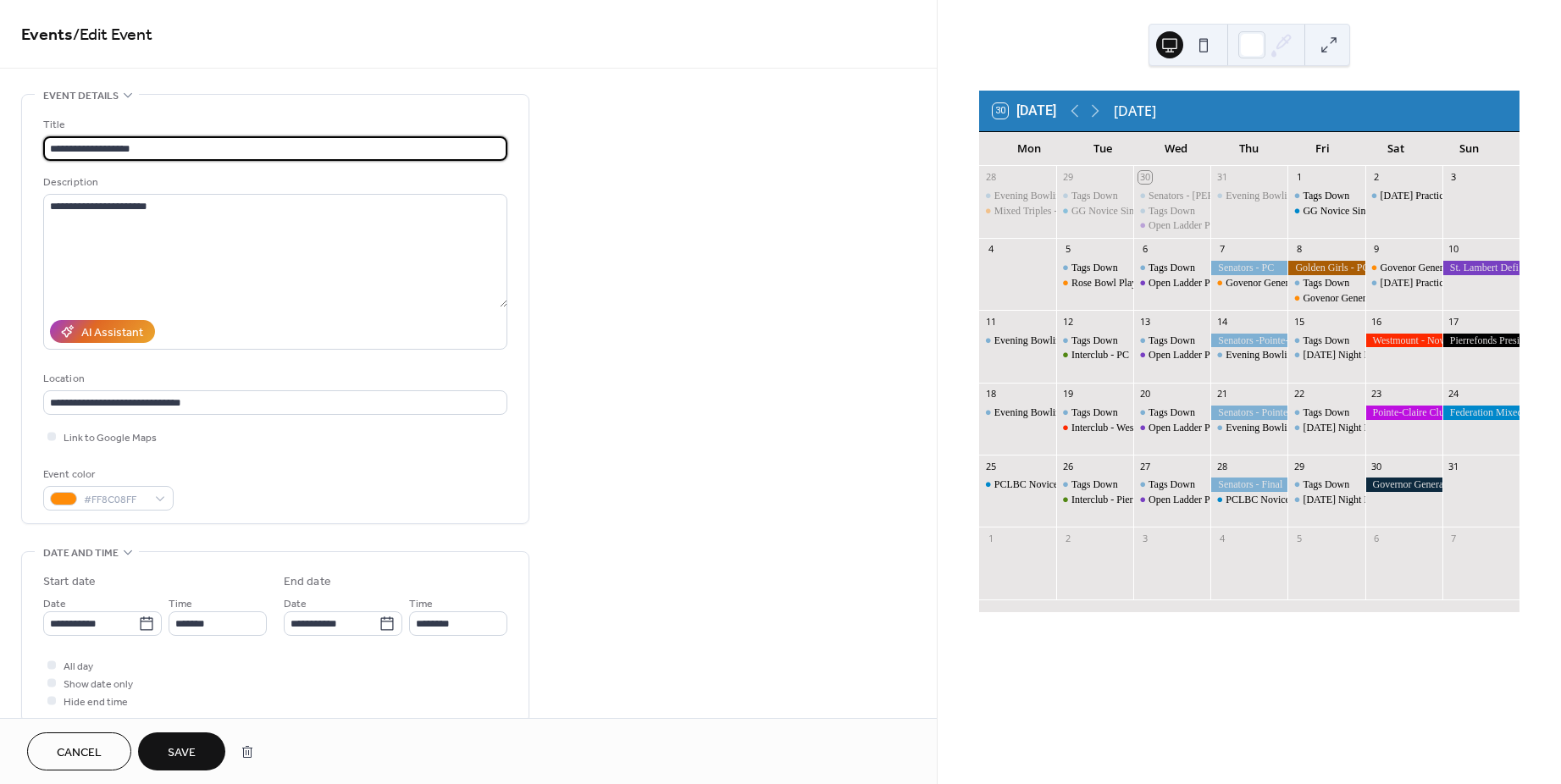 click on "**********" at bounding box center [275, 148] 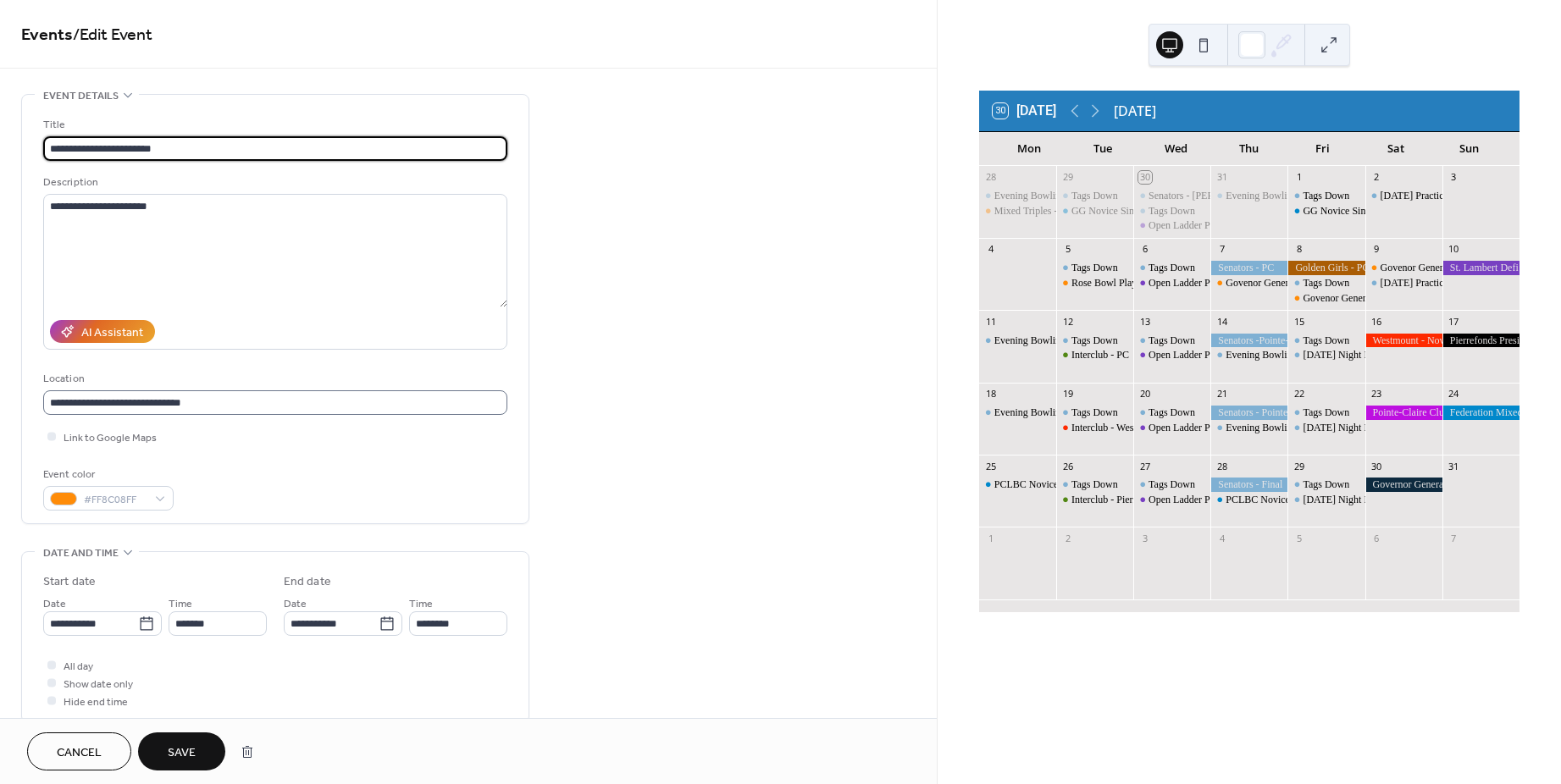 type on "**********" 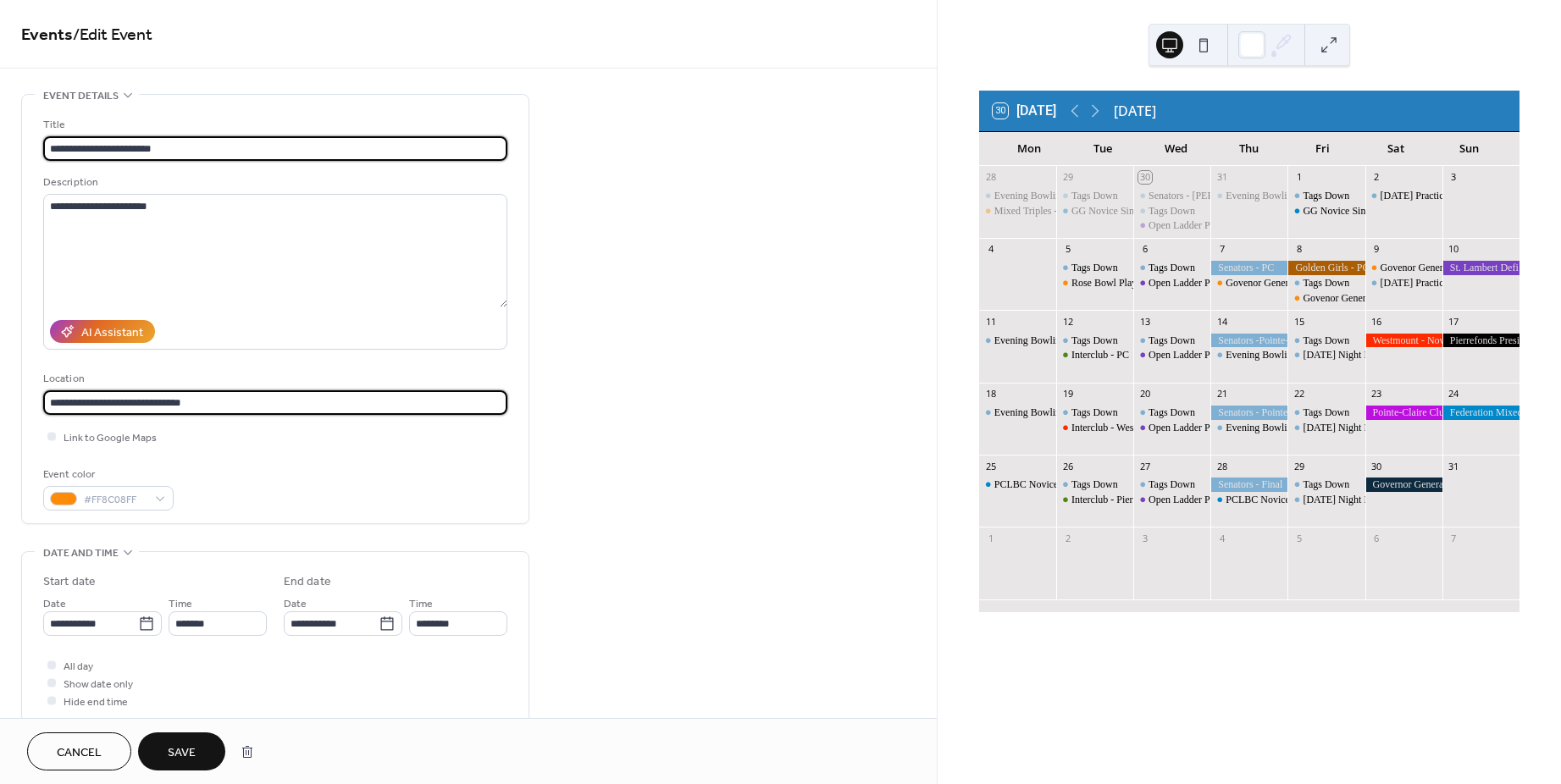 scroll, scrollTop: 0, scrollLeft: 0, axis: both 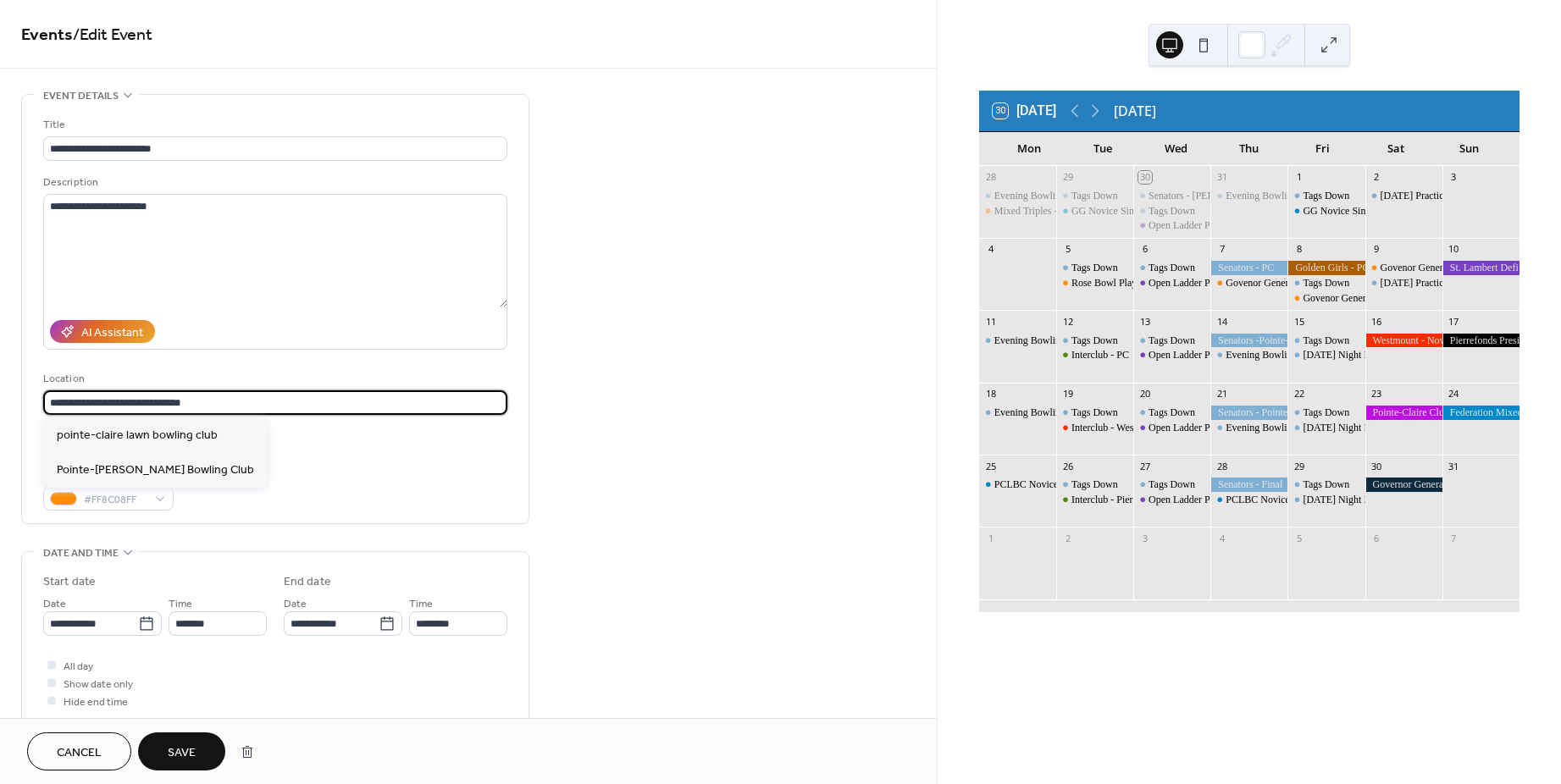 drag, startPoint x: 213, startPoint y: 398, endPoint x: -85, endPoint y: 419, distance: 298.739 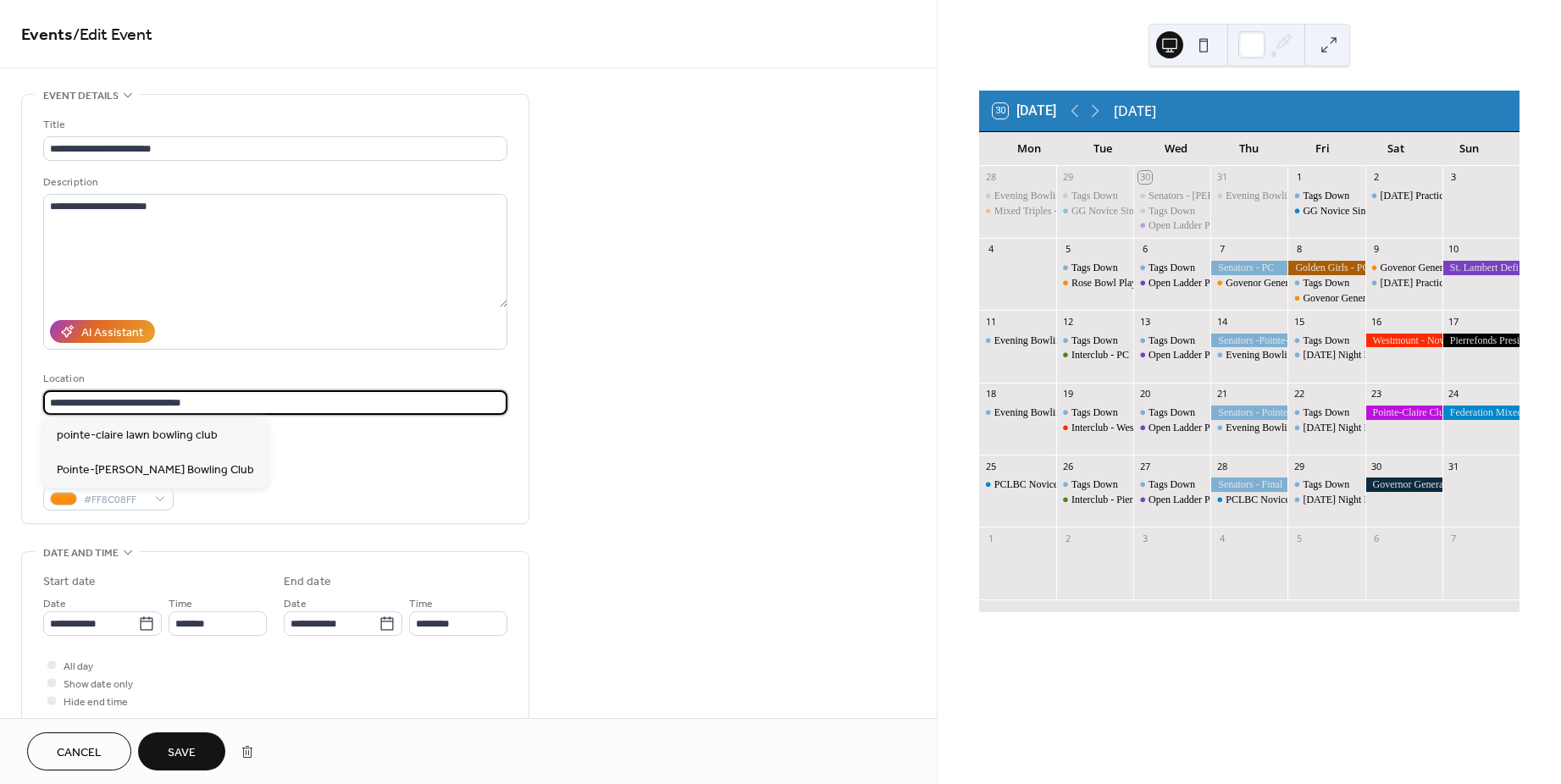 click on "**********" at bounding box center [780, 392] 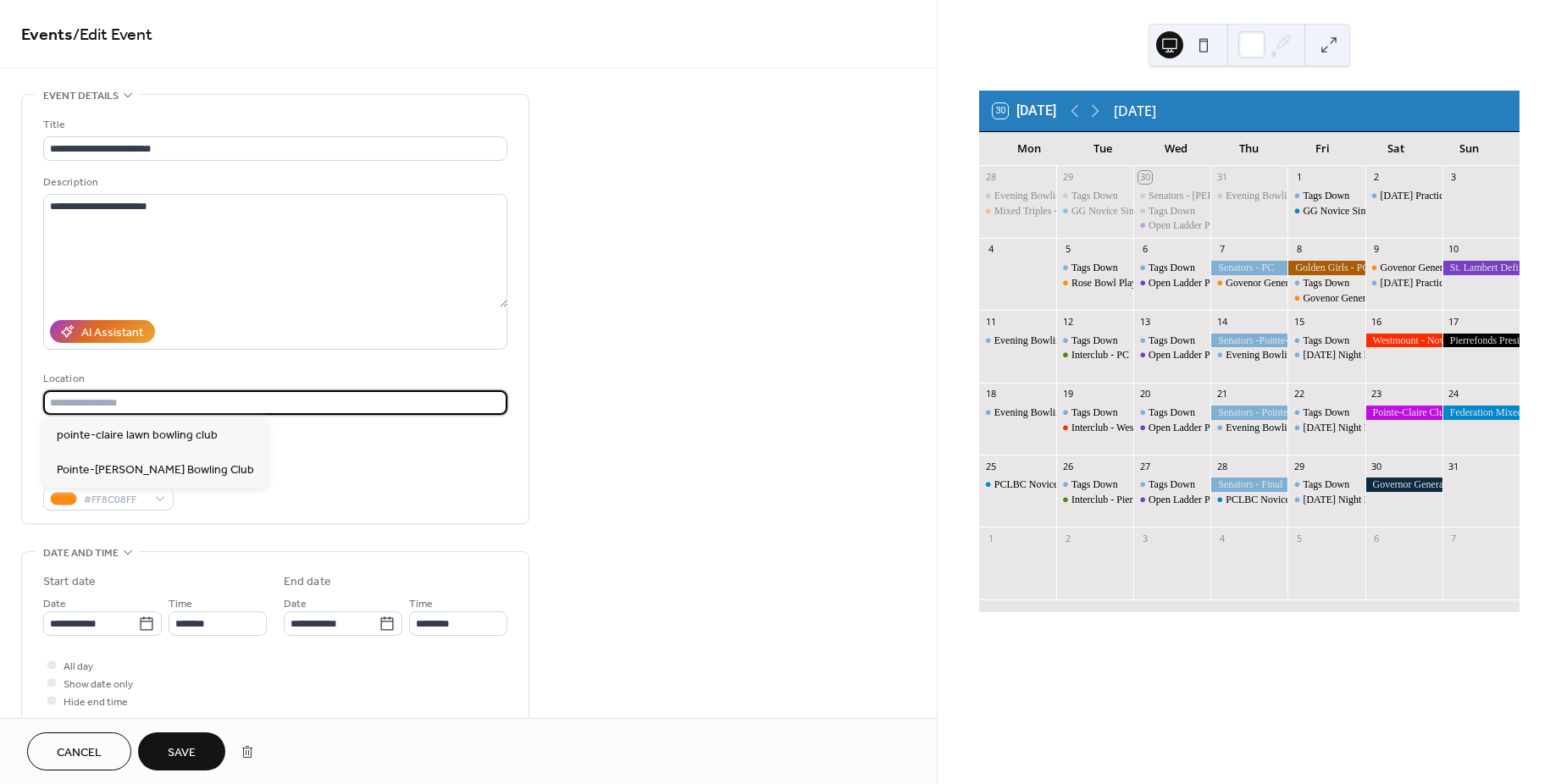 scroll, scrollTop: 0, scrollLeft: 0, axis: both 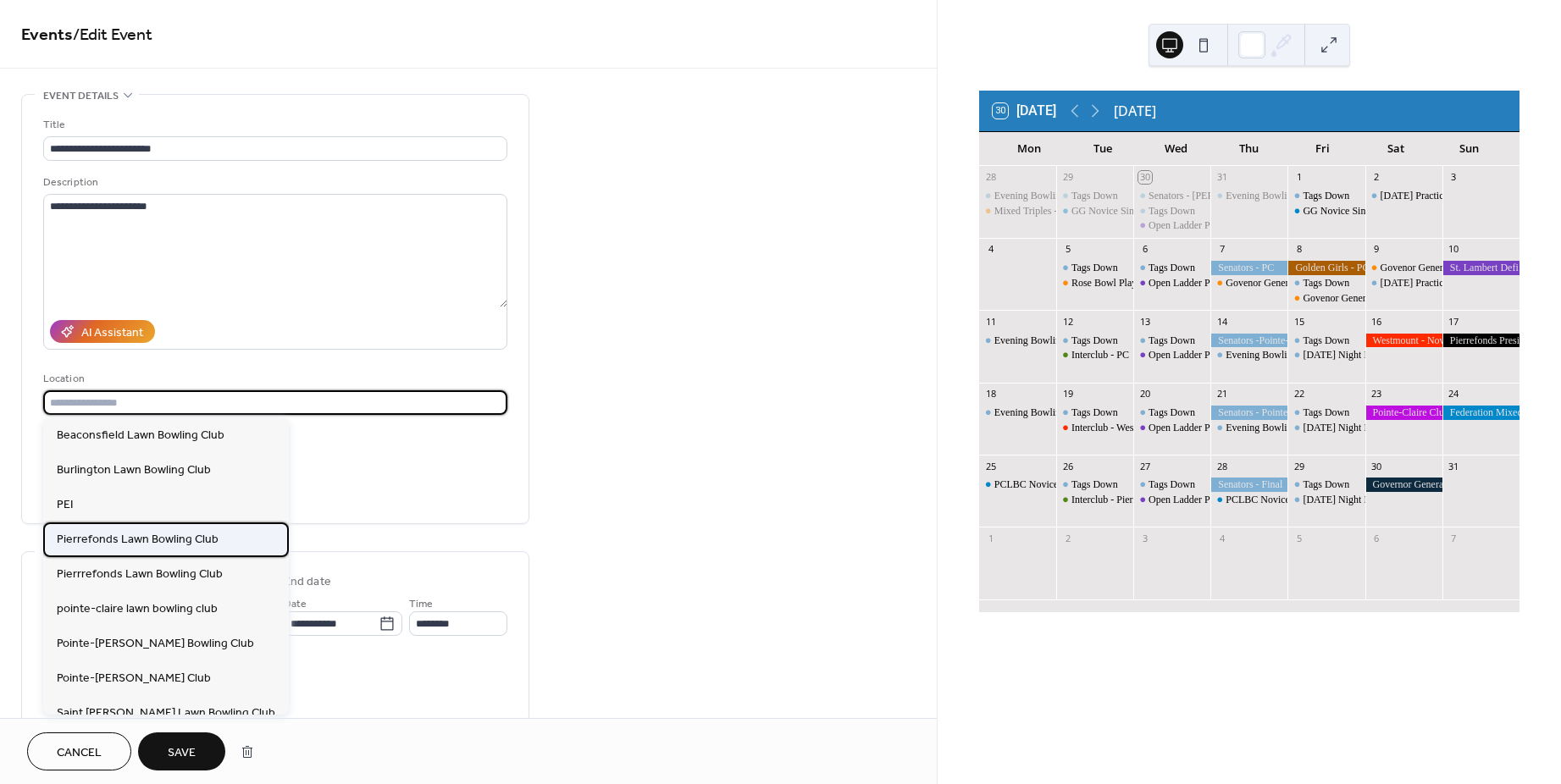 click on "Pierrefonds Lawn Bowling Club" at bounding box center (137, 538) 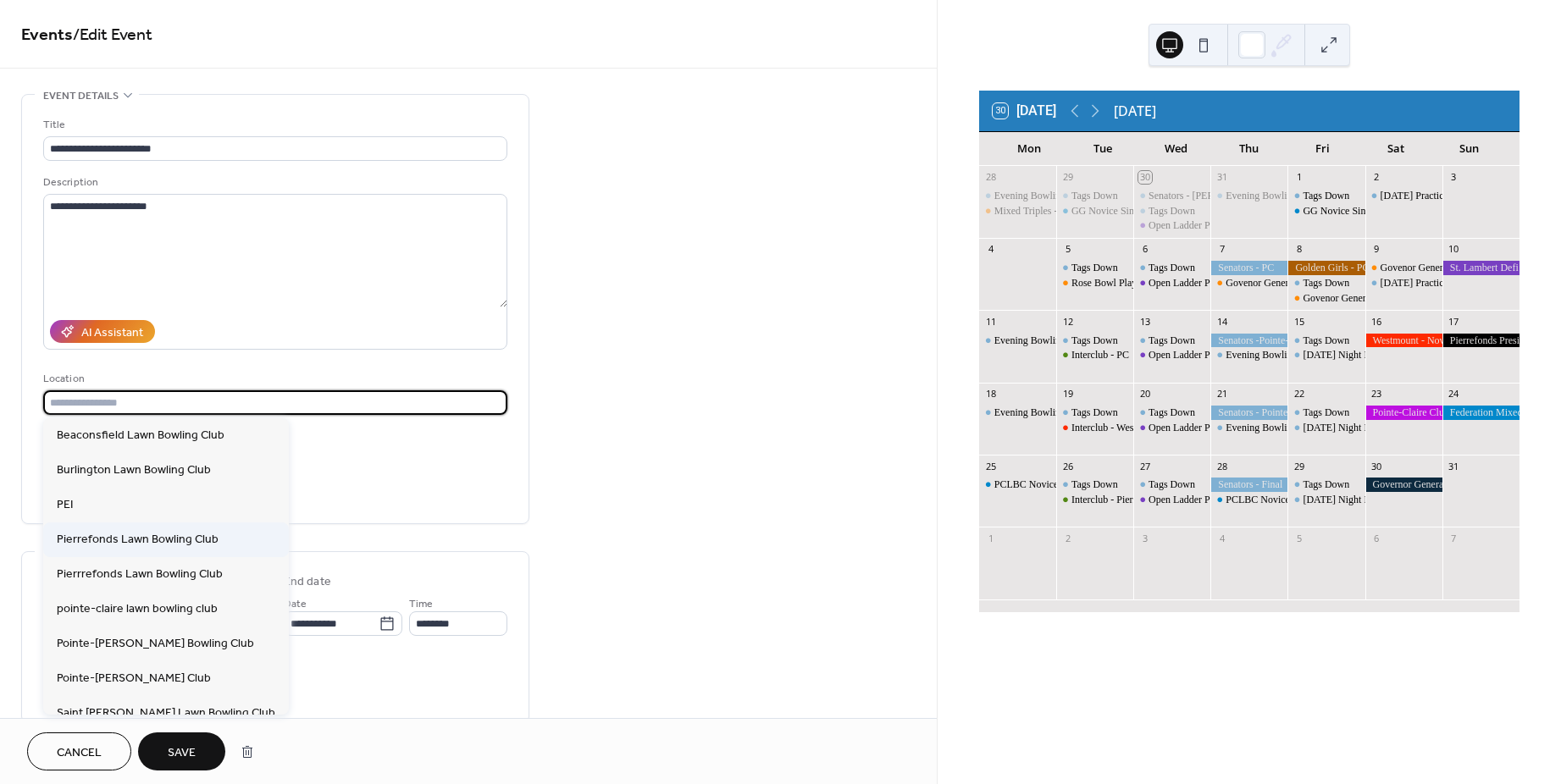 type on "**********" 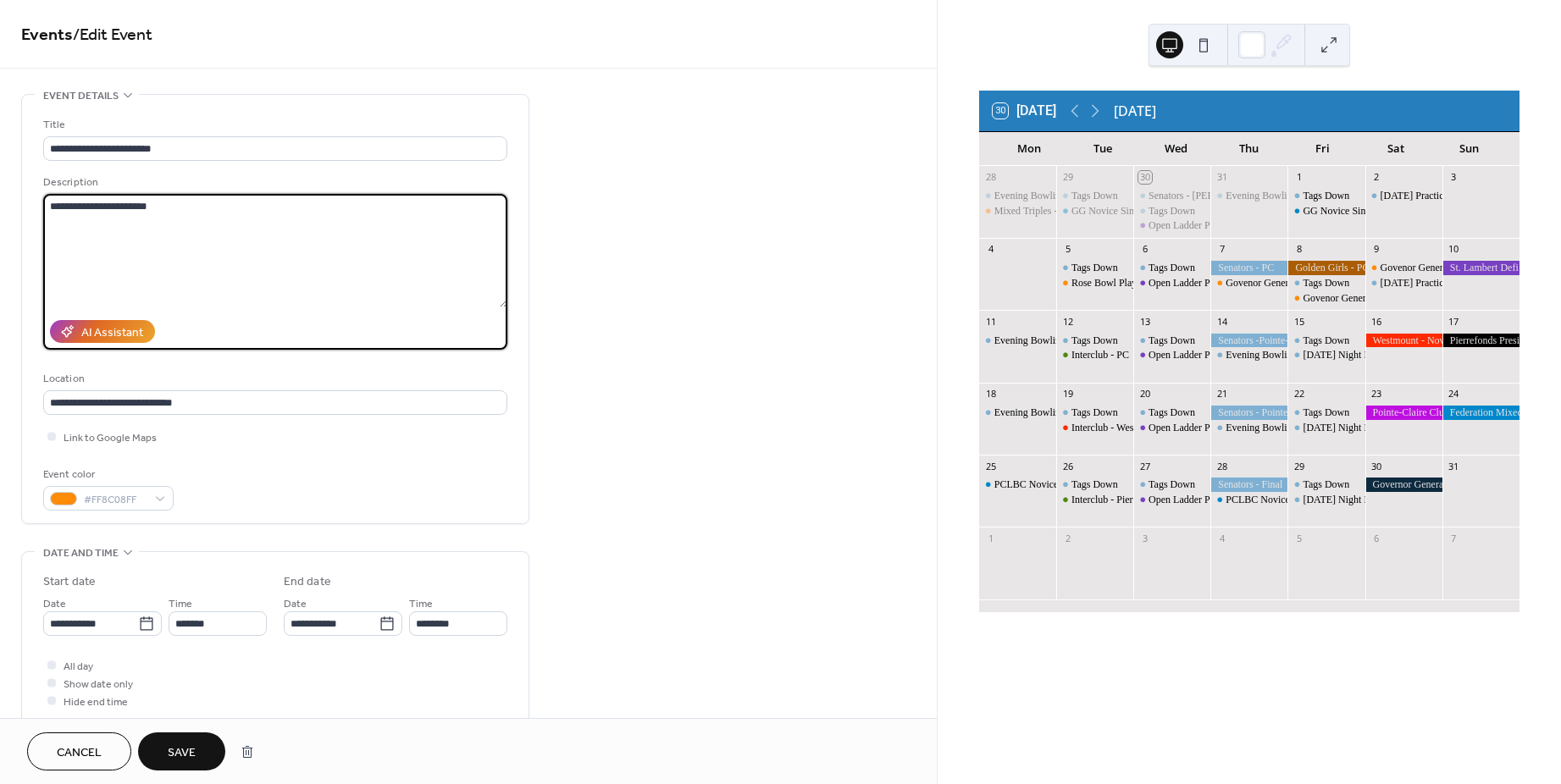 drag, startPoint x: 94, startPoint y: 207, endPoint x: 80, endPoint y: 173, distance: 36.76955 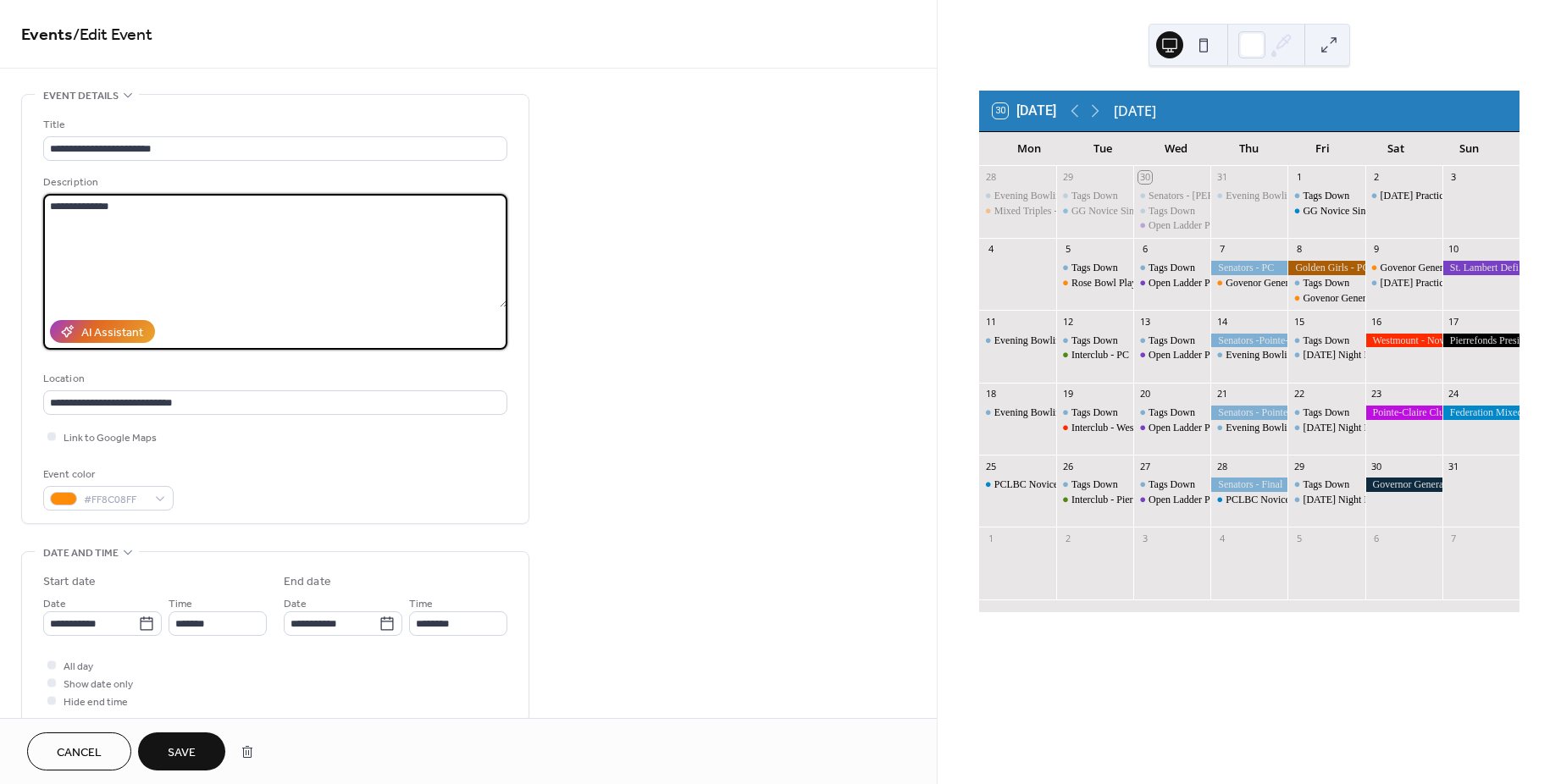 click on "**********" at bounding box center [275, 251] 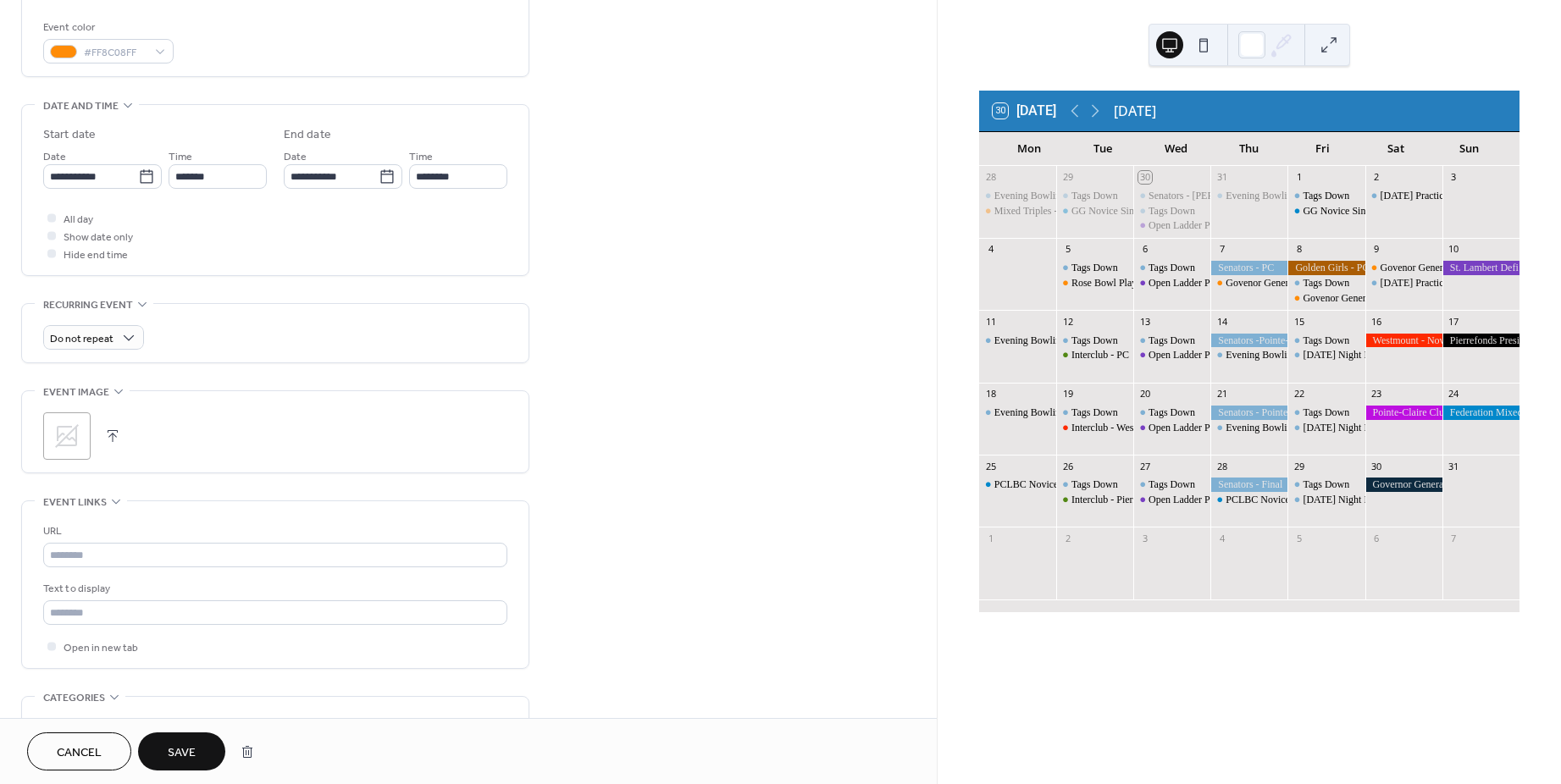 scroll, scrollTop: 423, scrollLeft: 0, axis: vertical 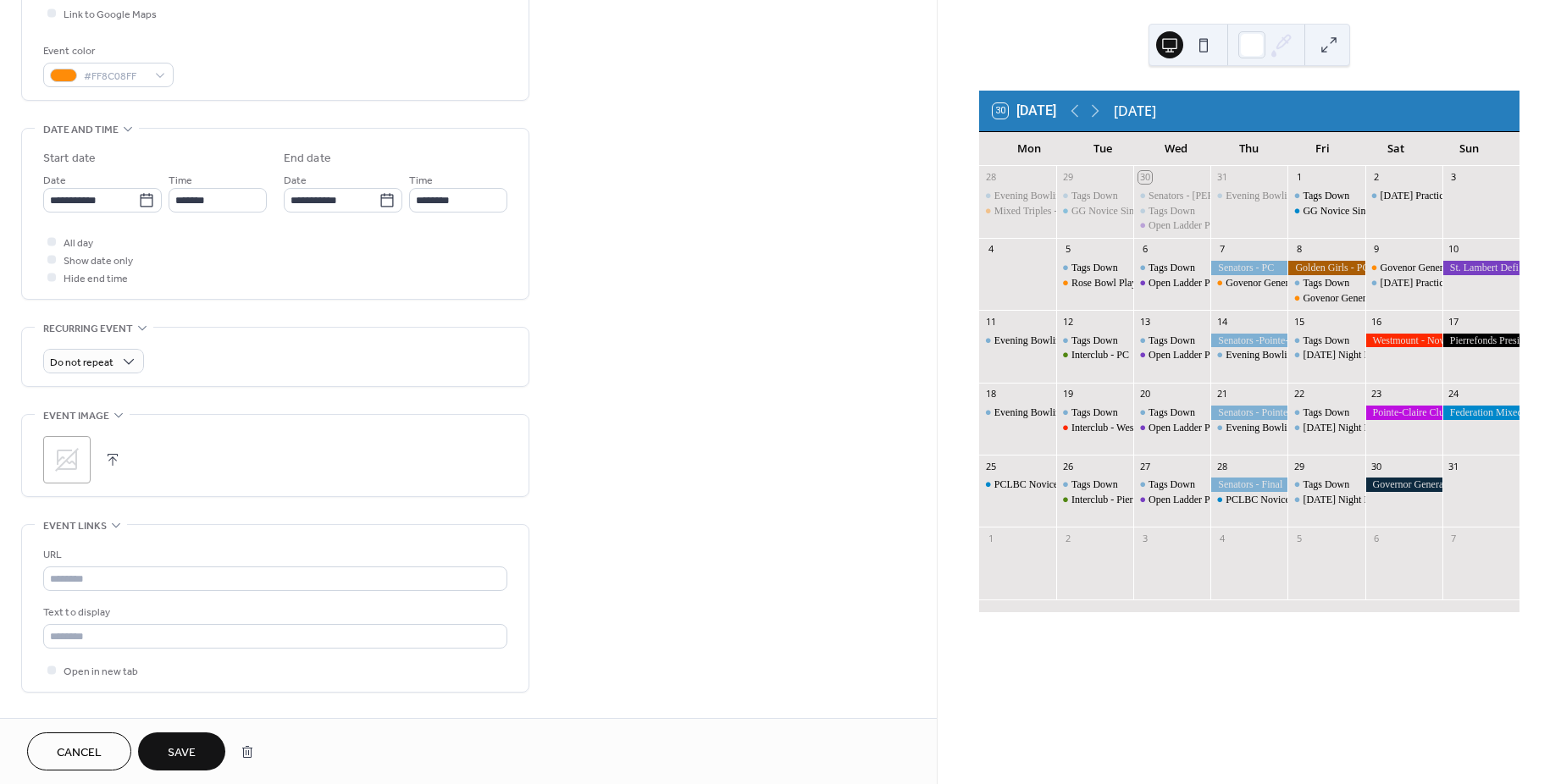 type on "**********" 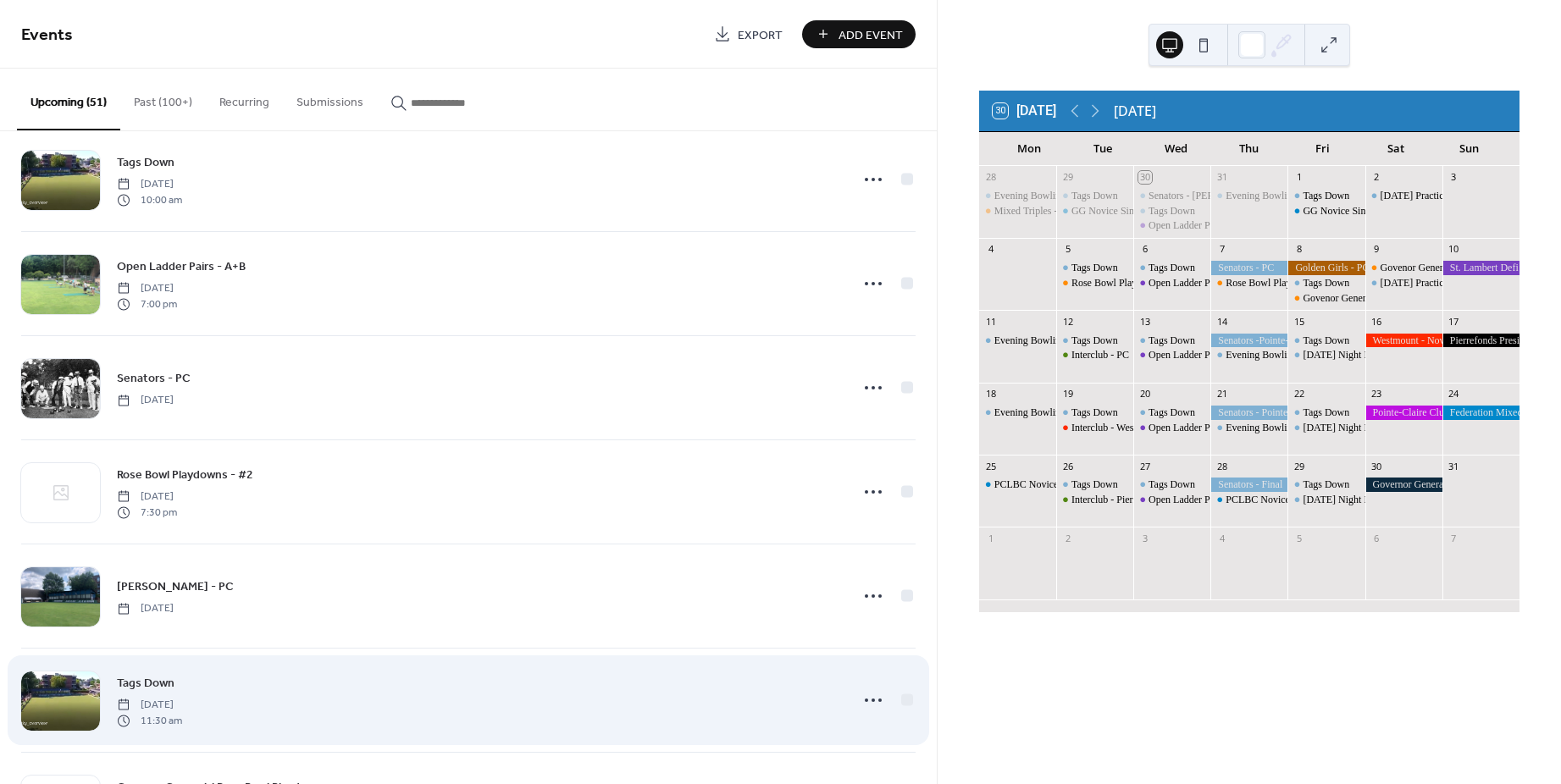 scroll, scrollTop: 1101, scrollLeft: 0, axis: vertical 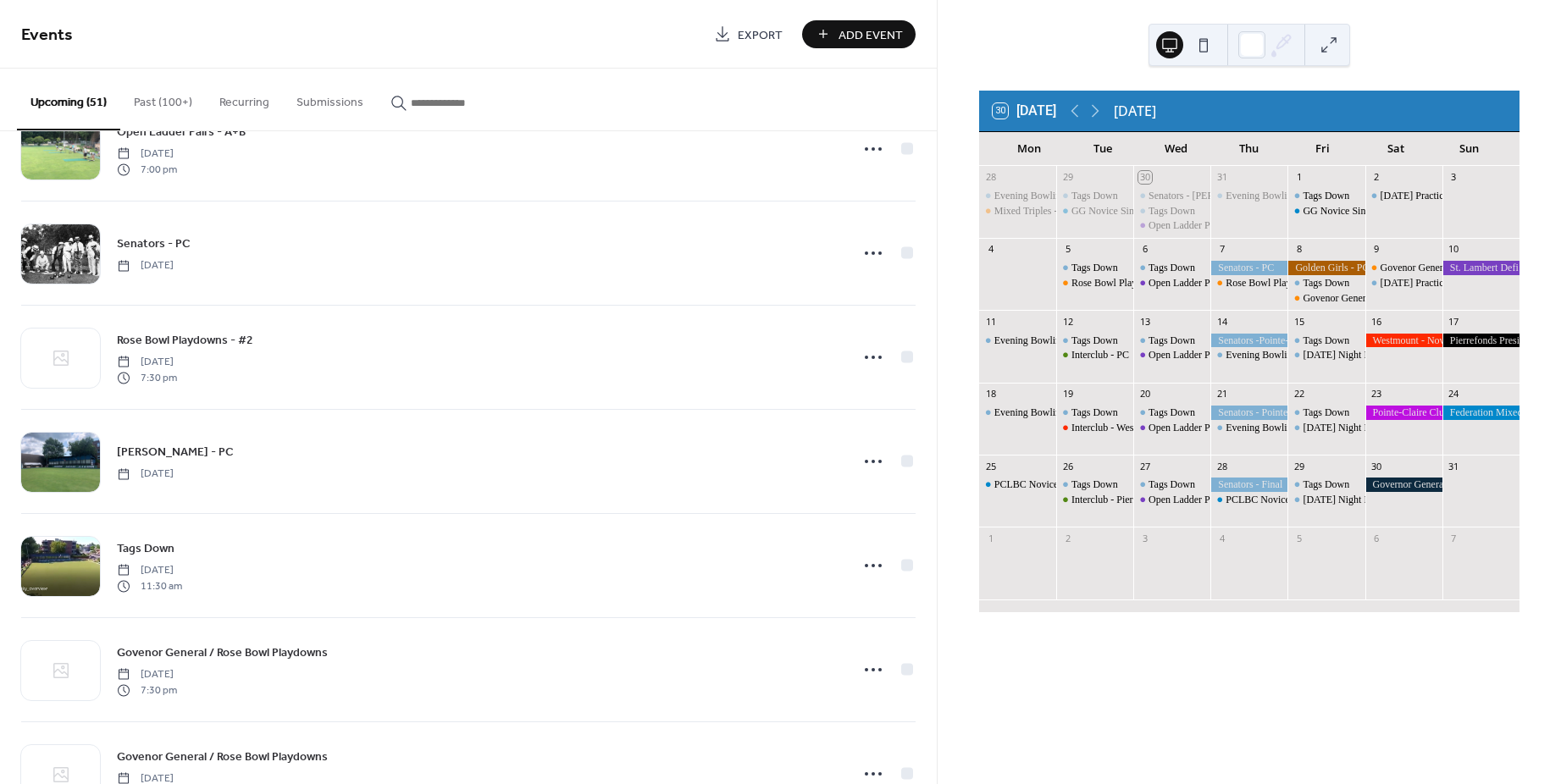 click on "Govenor General / Rose Bowl Playdowns" at bounding box center [222, 653] 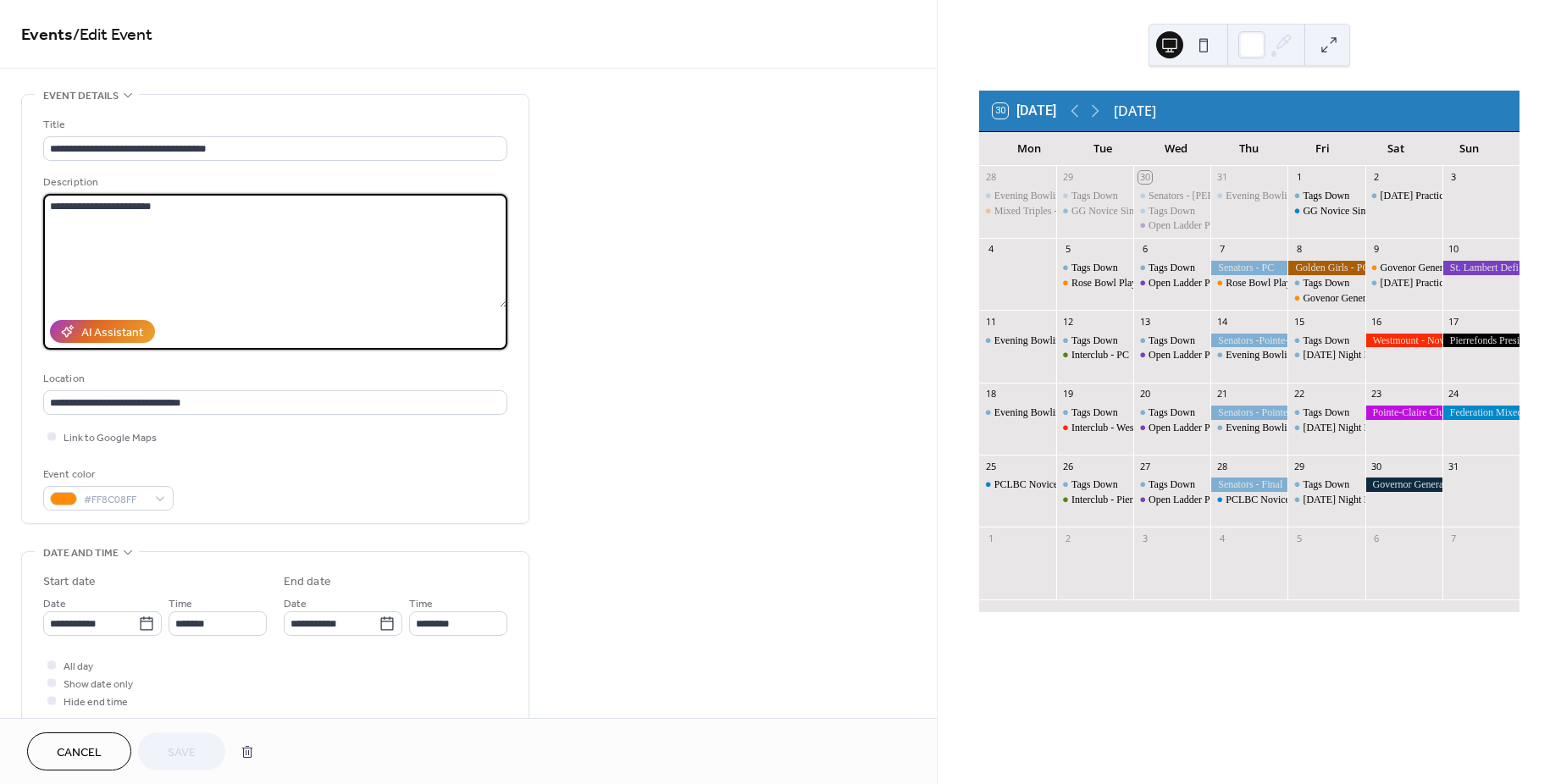drag, startPoint x: 96, startPoint y: 205, endPoint x: -84, endPoint y: 211, distance: 180.09997 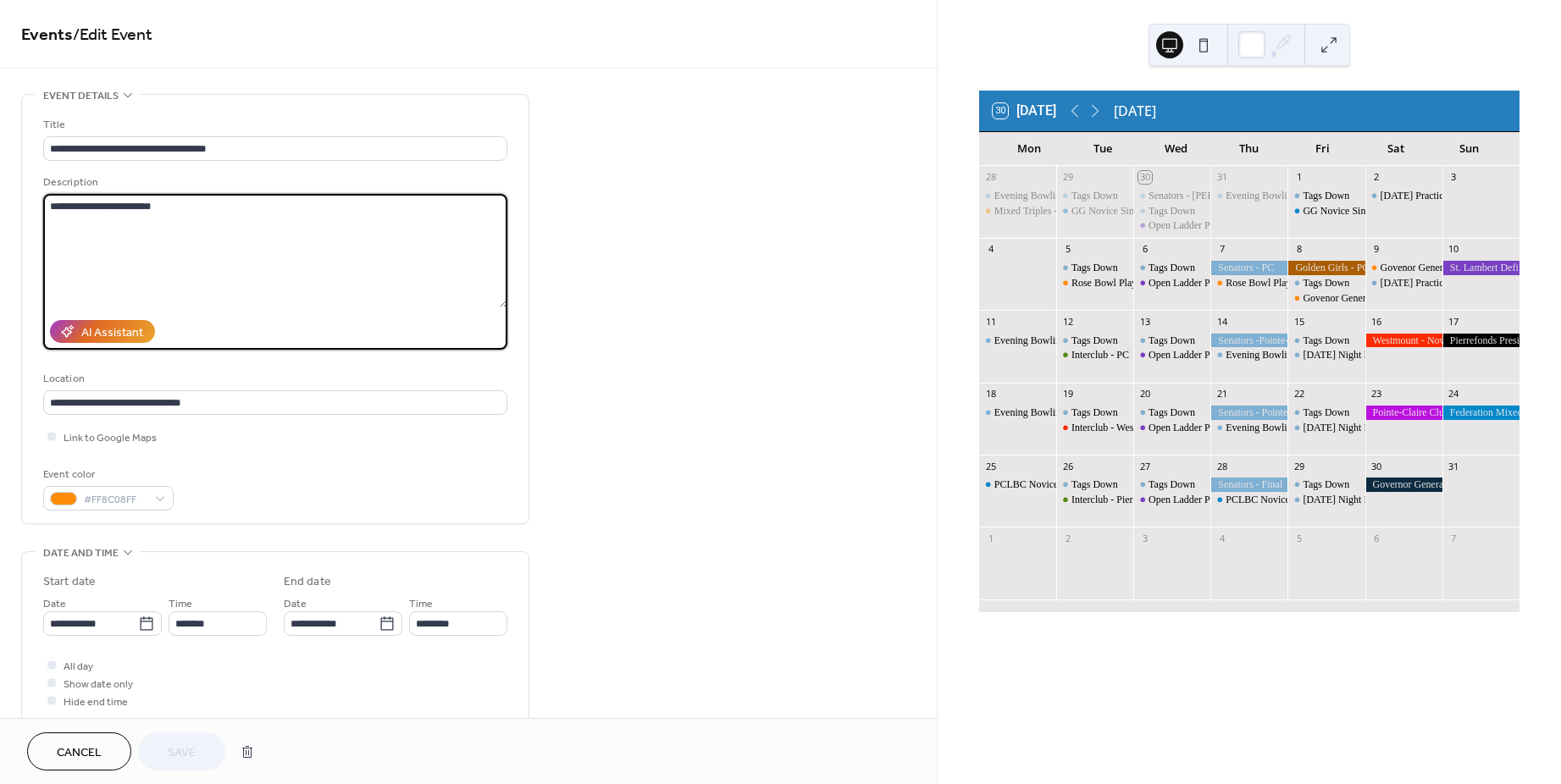 click on "**********" at bounding box center [780, 392] 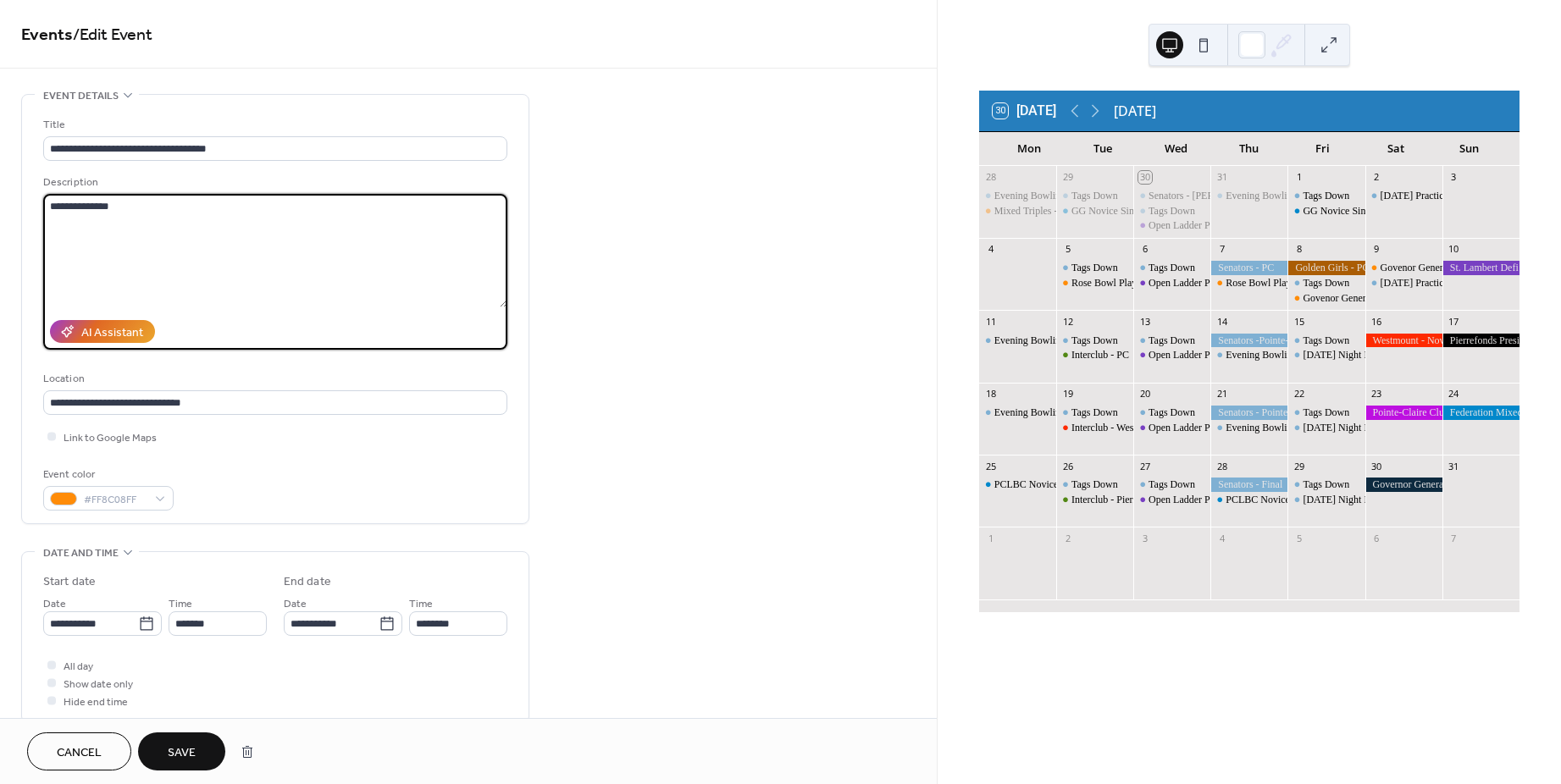 click on "**********" at bounding box center [275, 251] 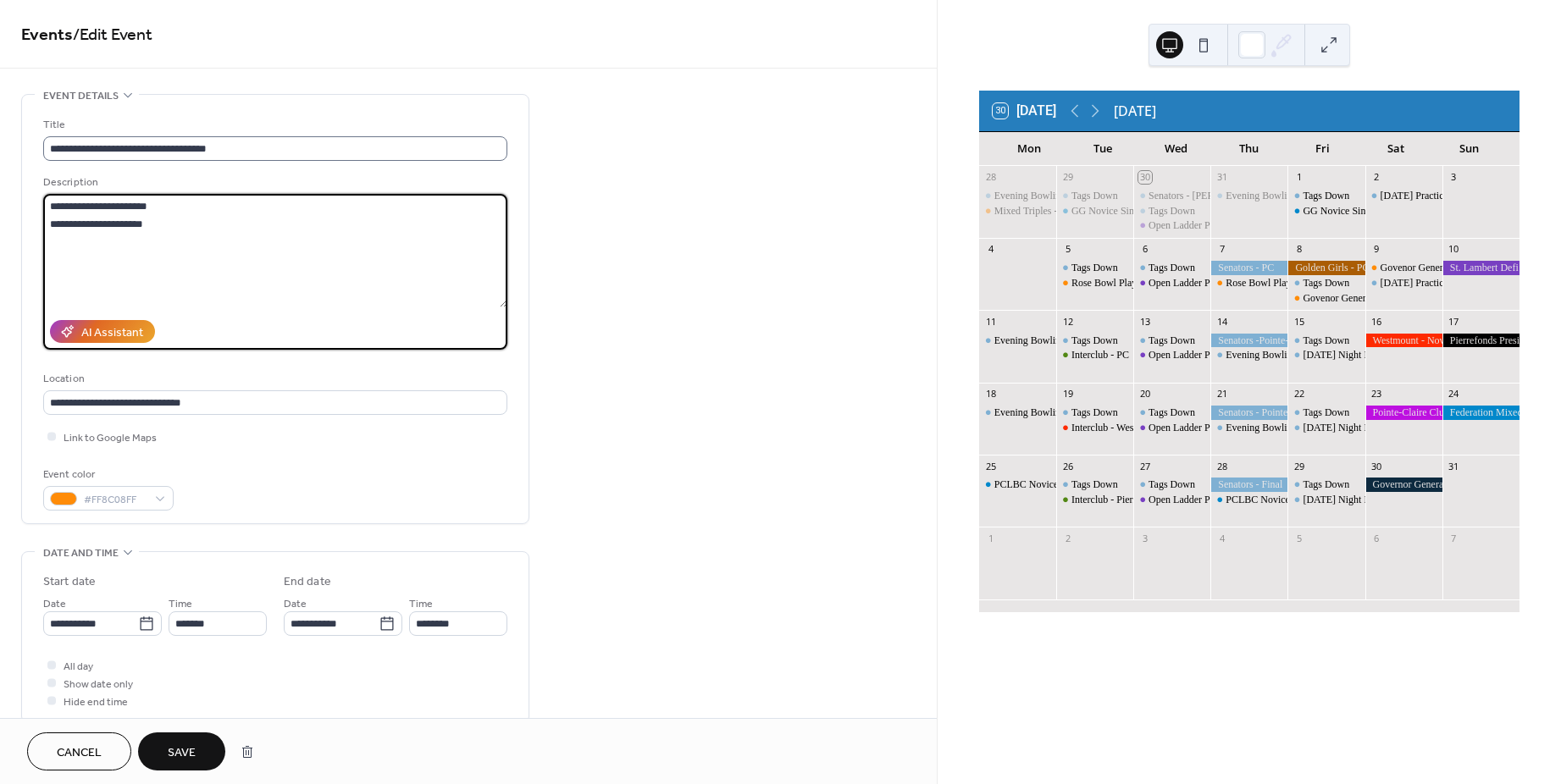 type on "**********" 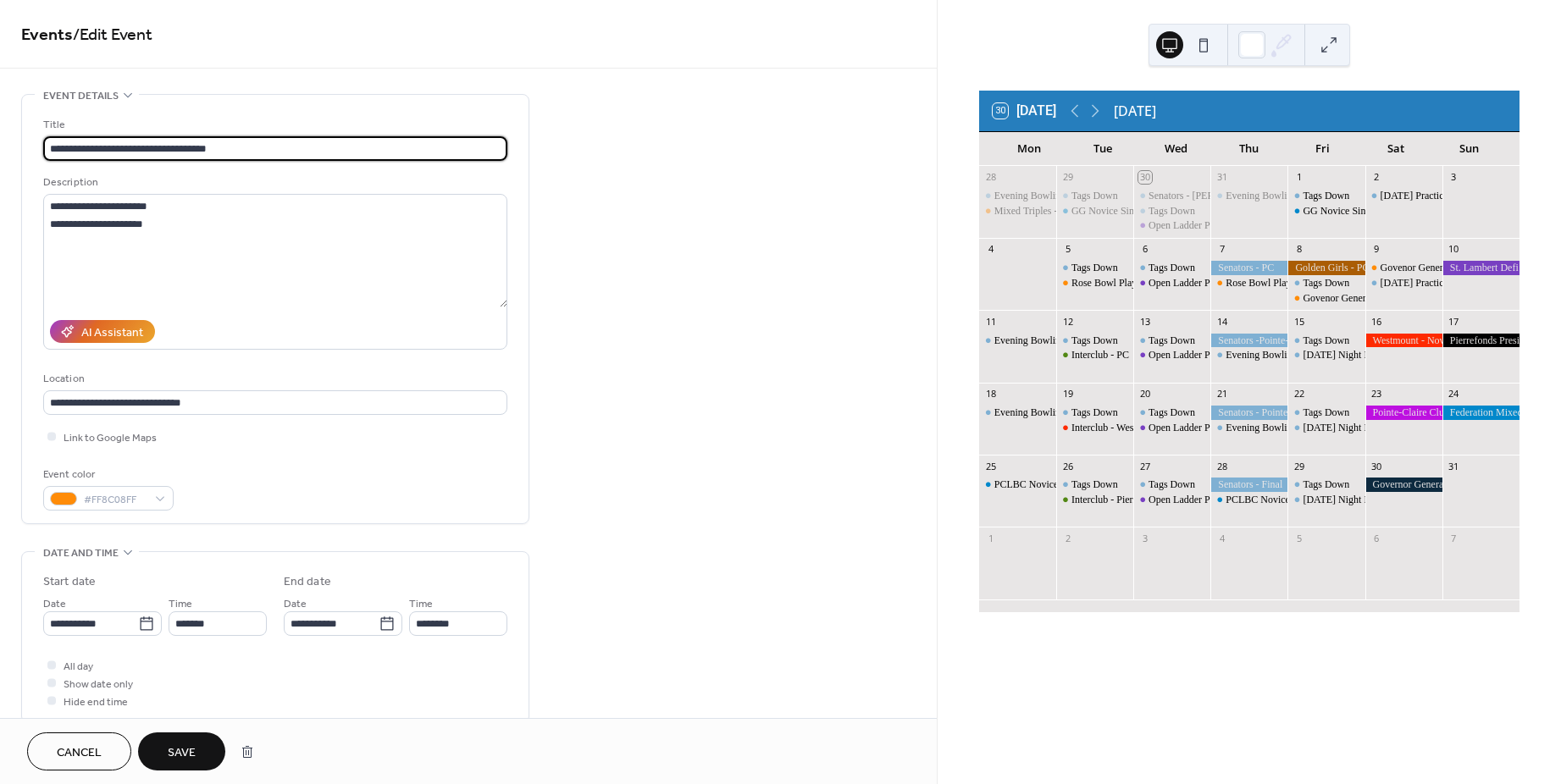 click on "**********" at bounding box center (275, 148) 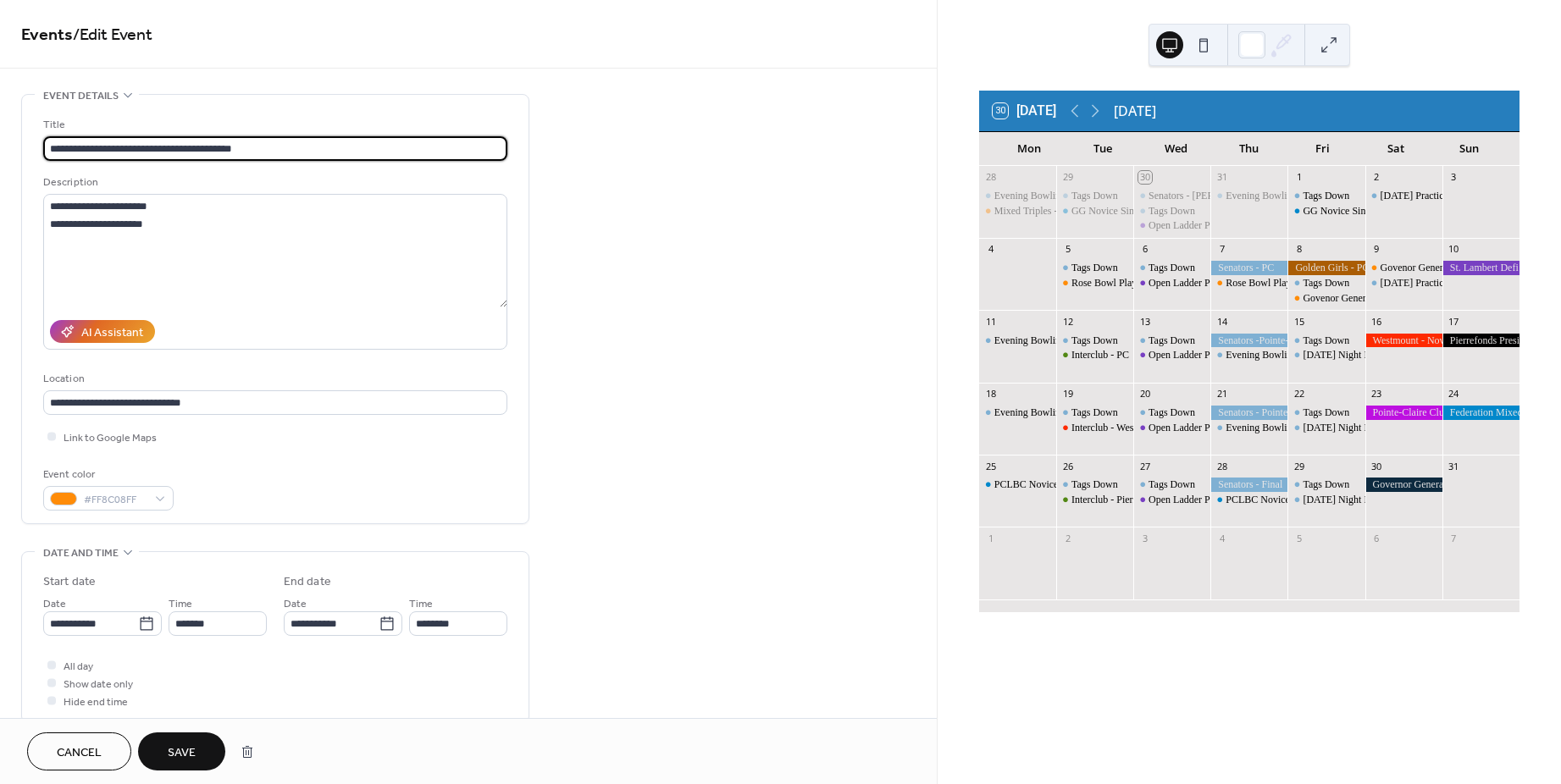 type on "**********" 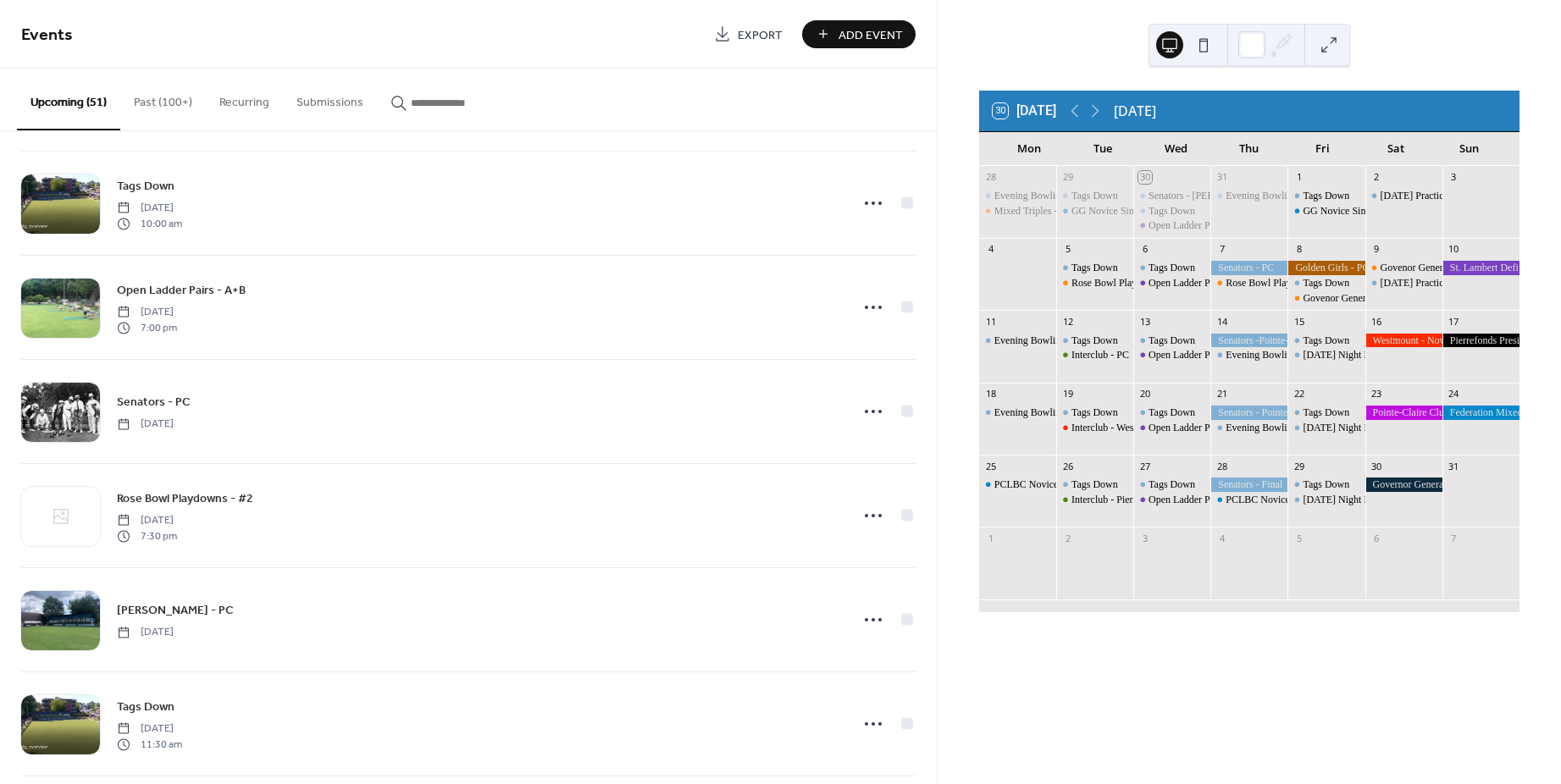 scroll, scrollTop: 1270, scrollLeft: 0, axis: vertical 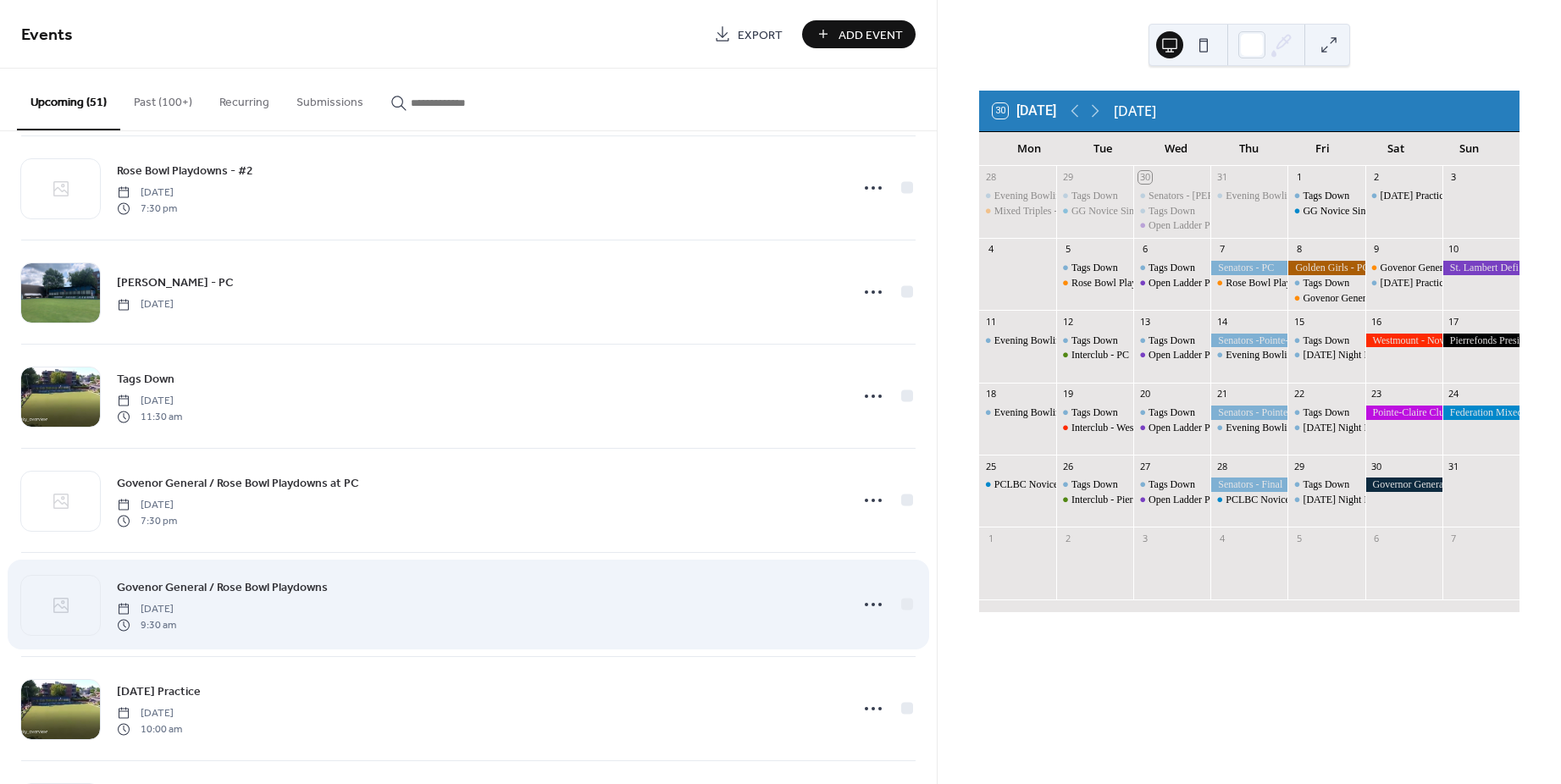 click on "Govenor General / Rose Bowl Playdowns" at bounding box center [222, 588] 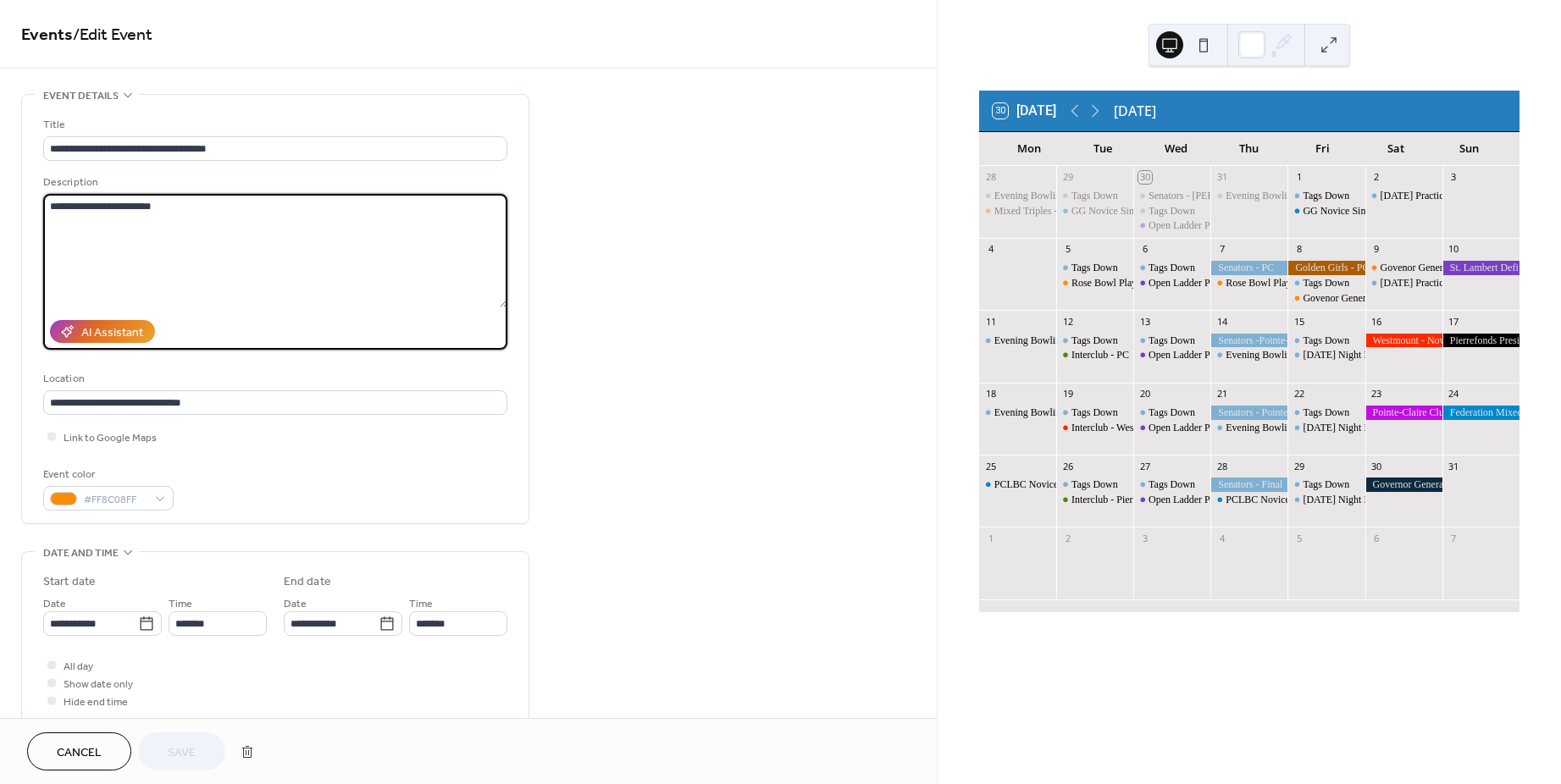 drag, startPoint x: 180, startPoint y: 214, endPoint x: 47, endPoint y: 220, distance: 133.13527 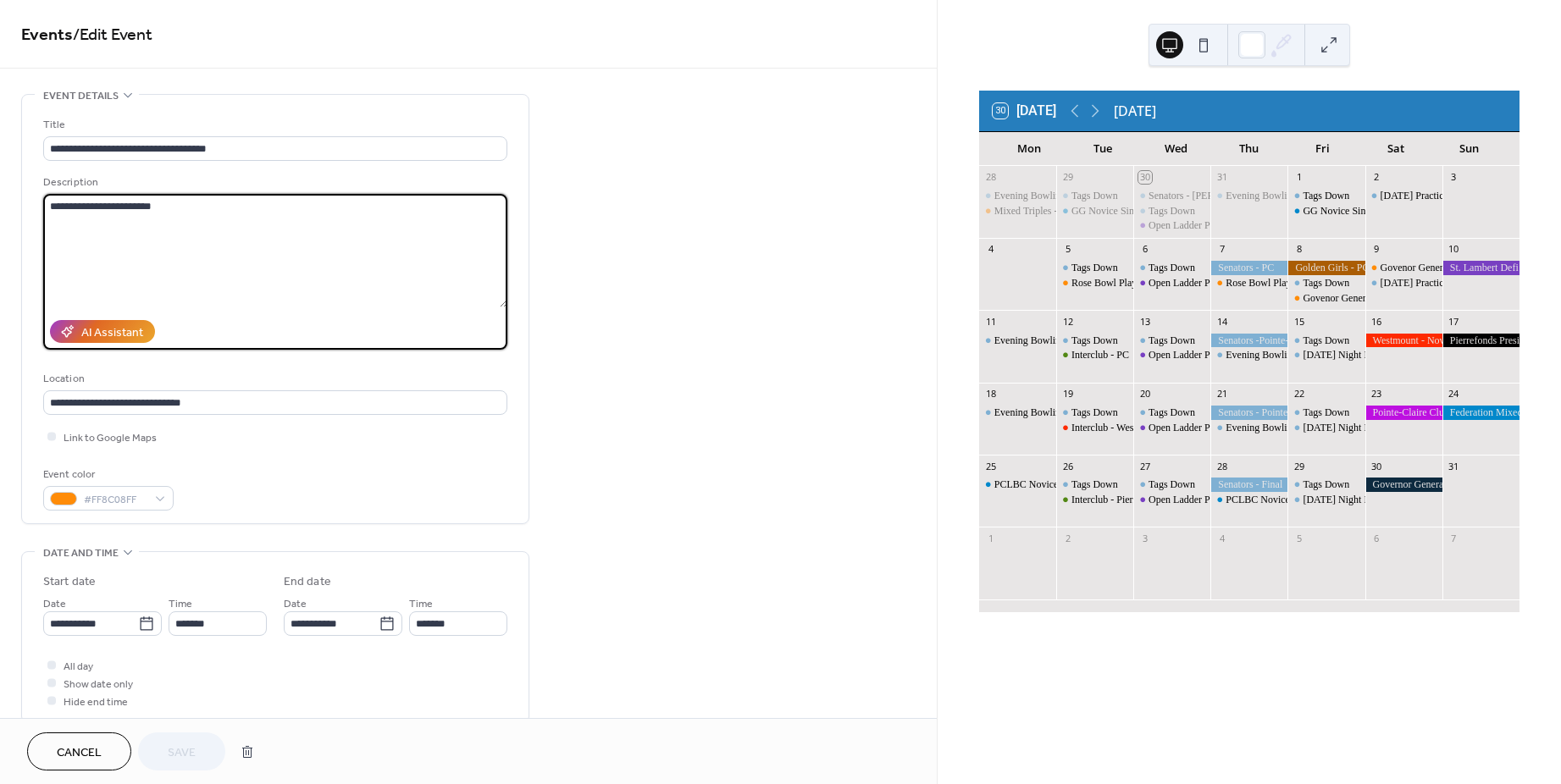 click on "**********" at bounding box center [275, 309] 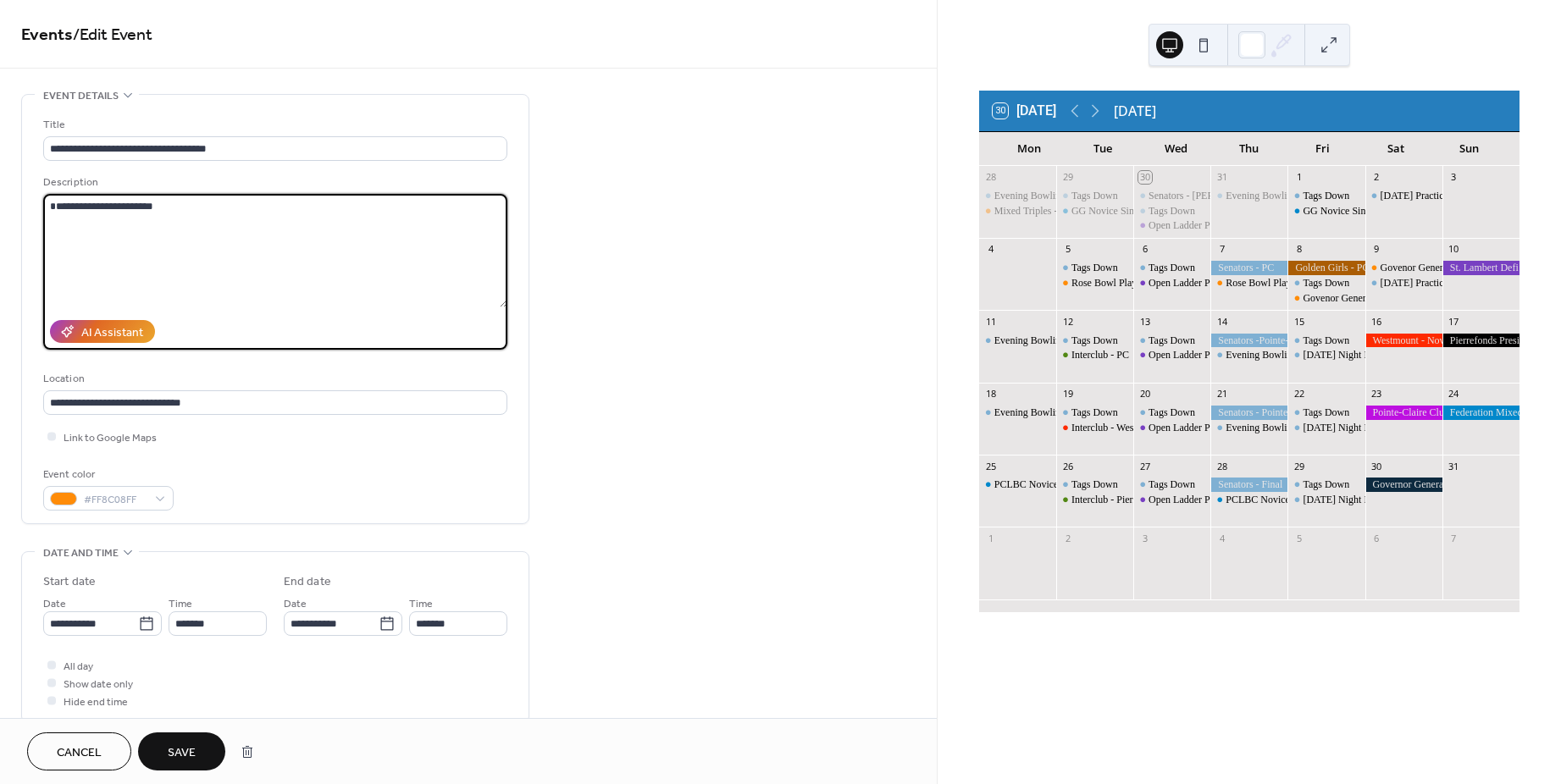 drag, startPoint x: 125, startPoint y: 223, endPoint x: 44, endPoint y: 170, distance: 96.79876 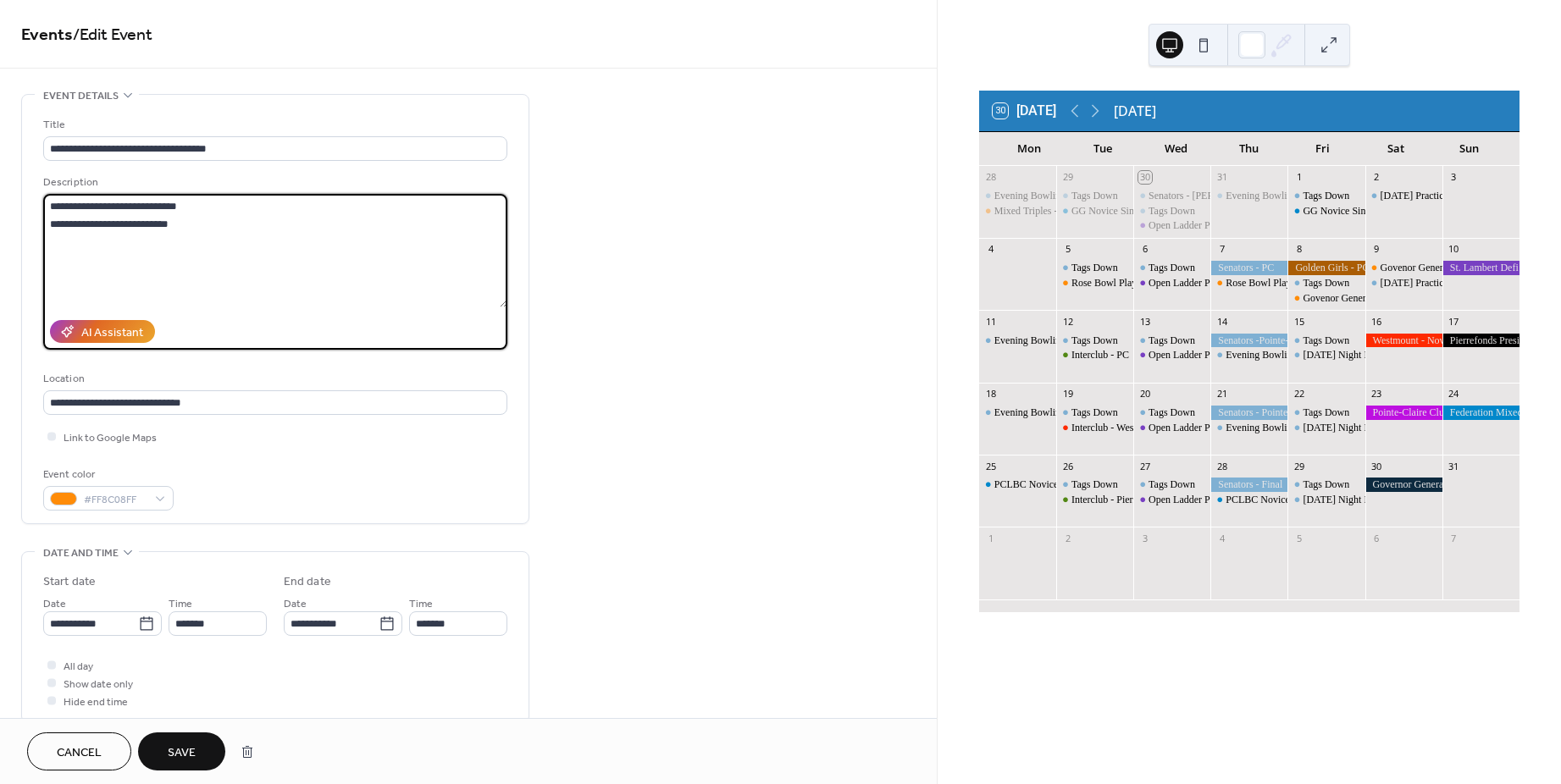 type on "**********" 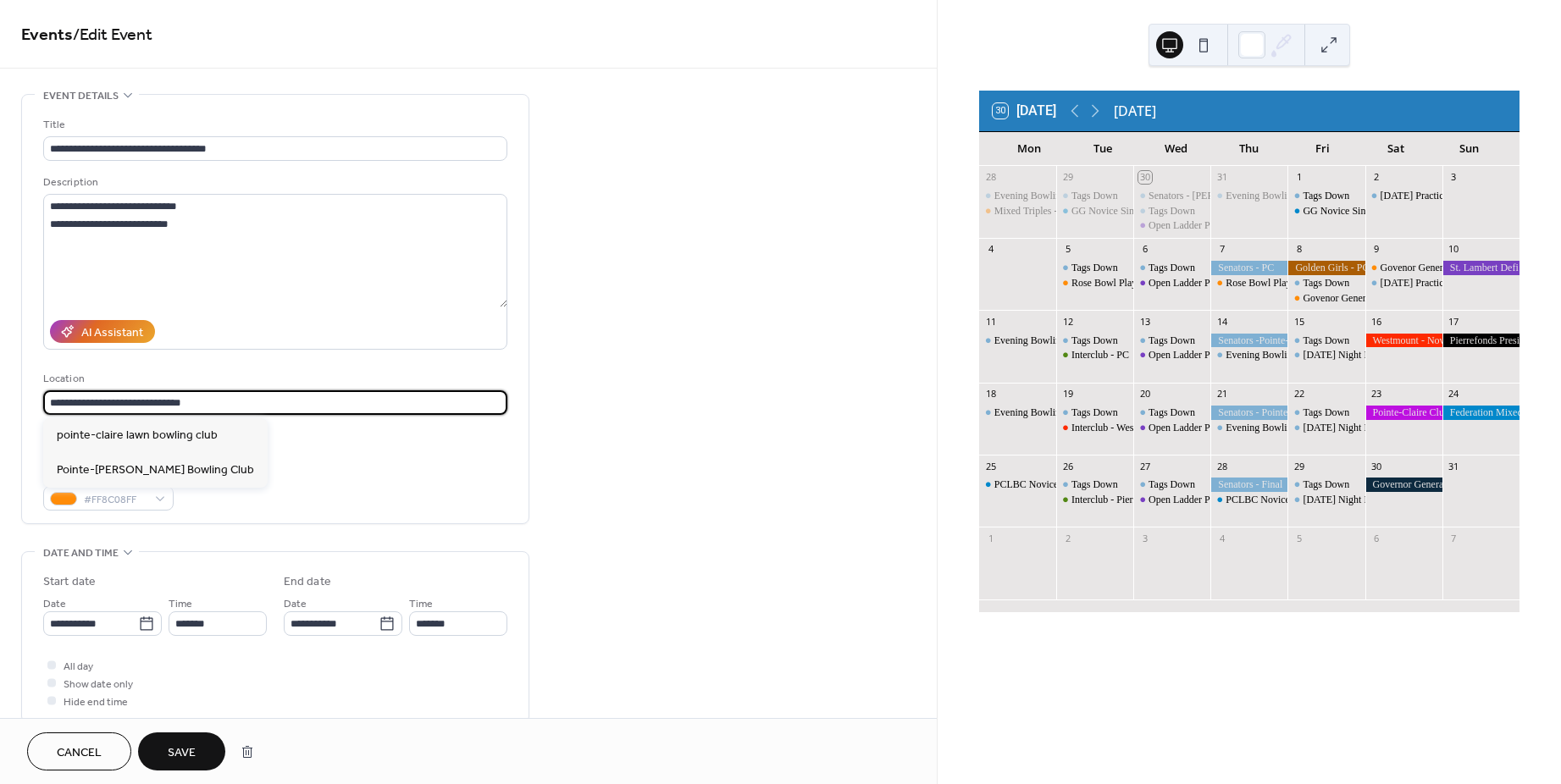 scroll, scrollTop: 1, scrollLeft: 0, axis: vertical 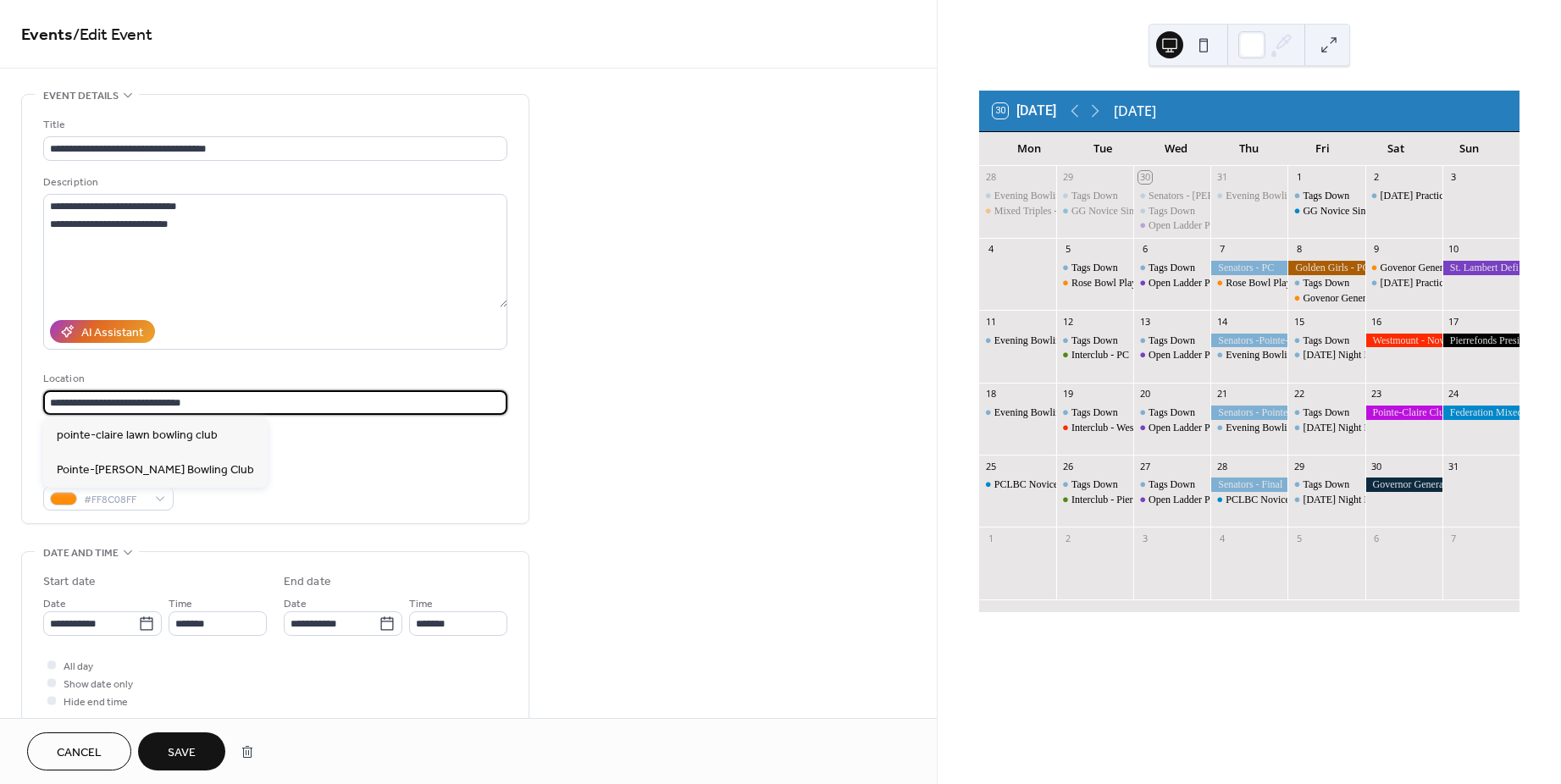 drag, startPoint x: 36, startPoint y: 412, endPoint x: -81, endPoint y: 410, distance: 117.01709 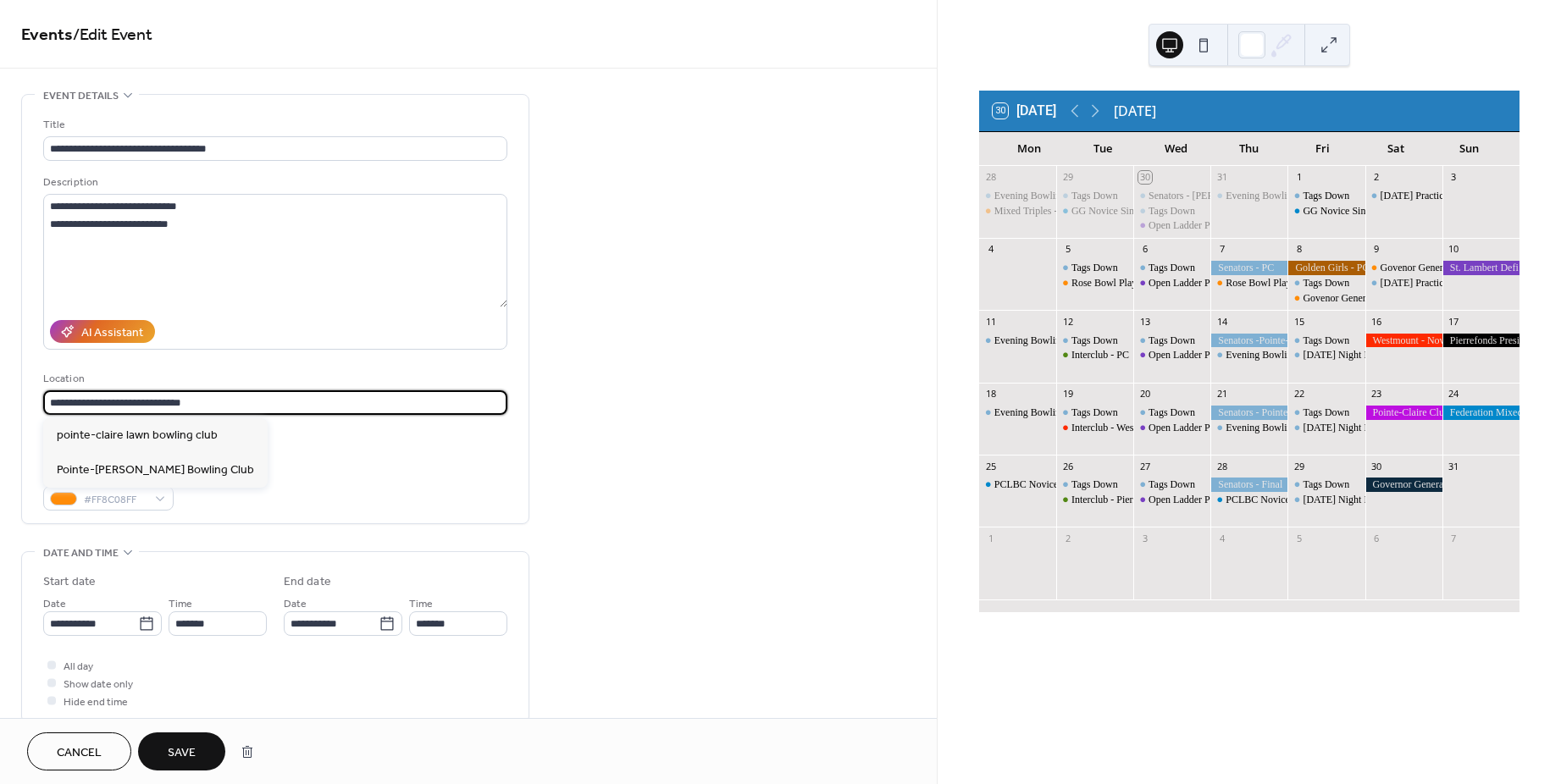 click on "**********" at bounding box center [780, 392] 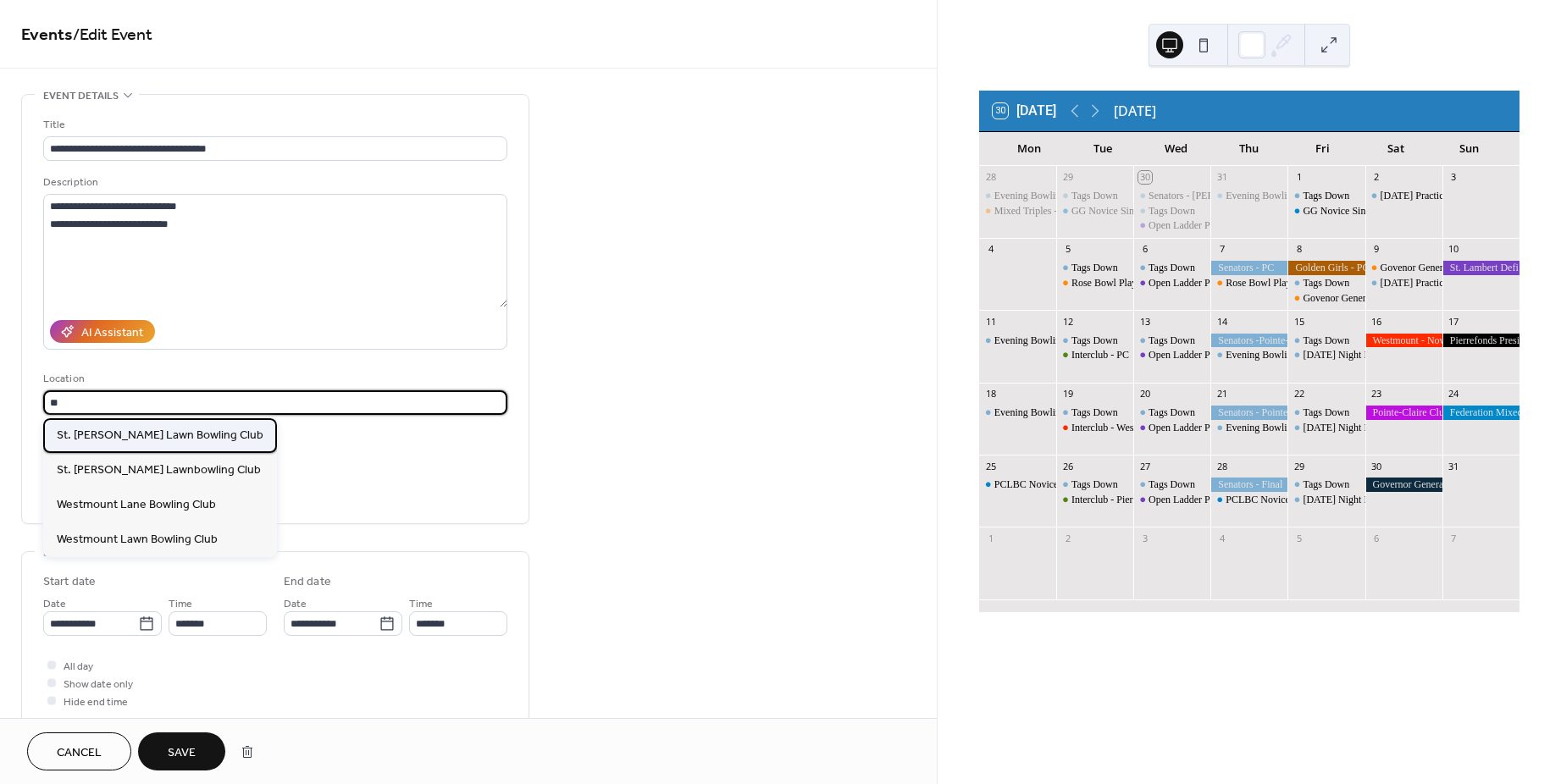 click on "St. Lambert Lawn Bowling Club" at bounding box center (160, 434) 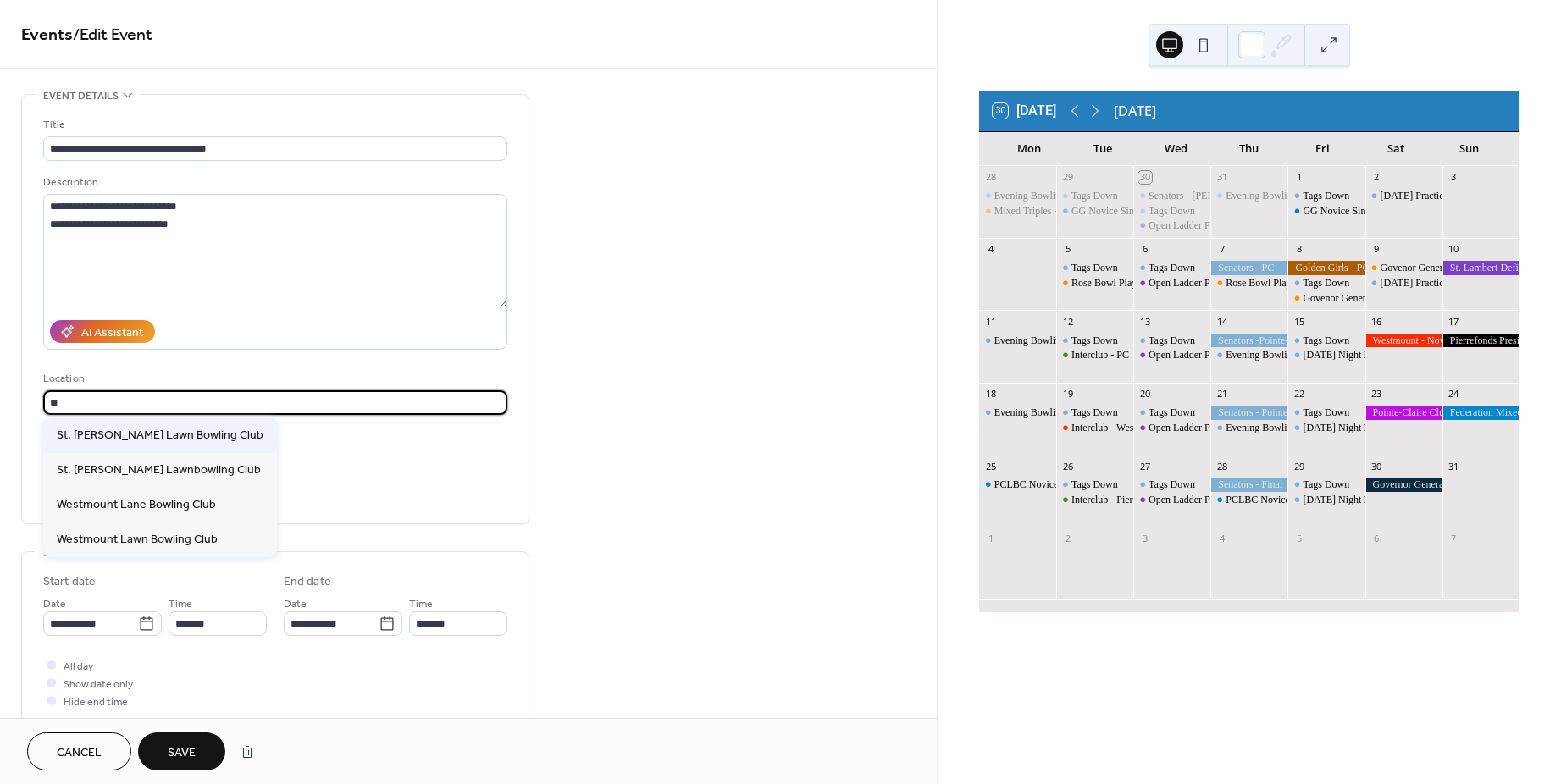 type on "**********" 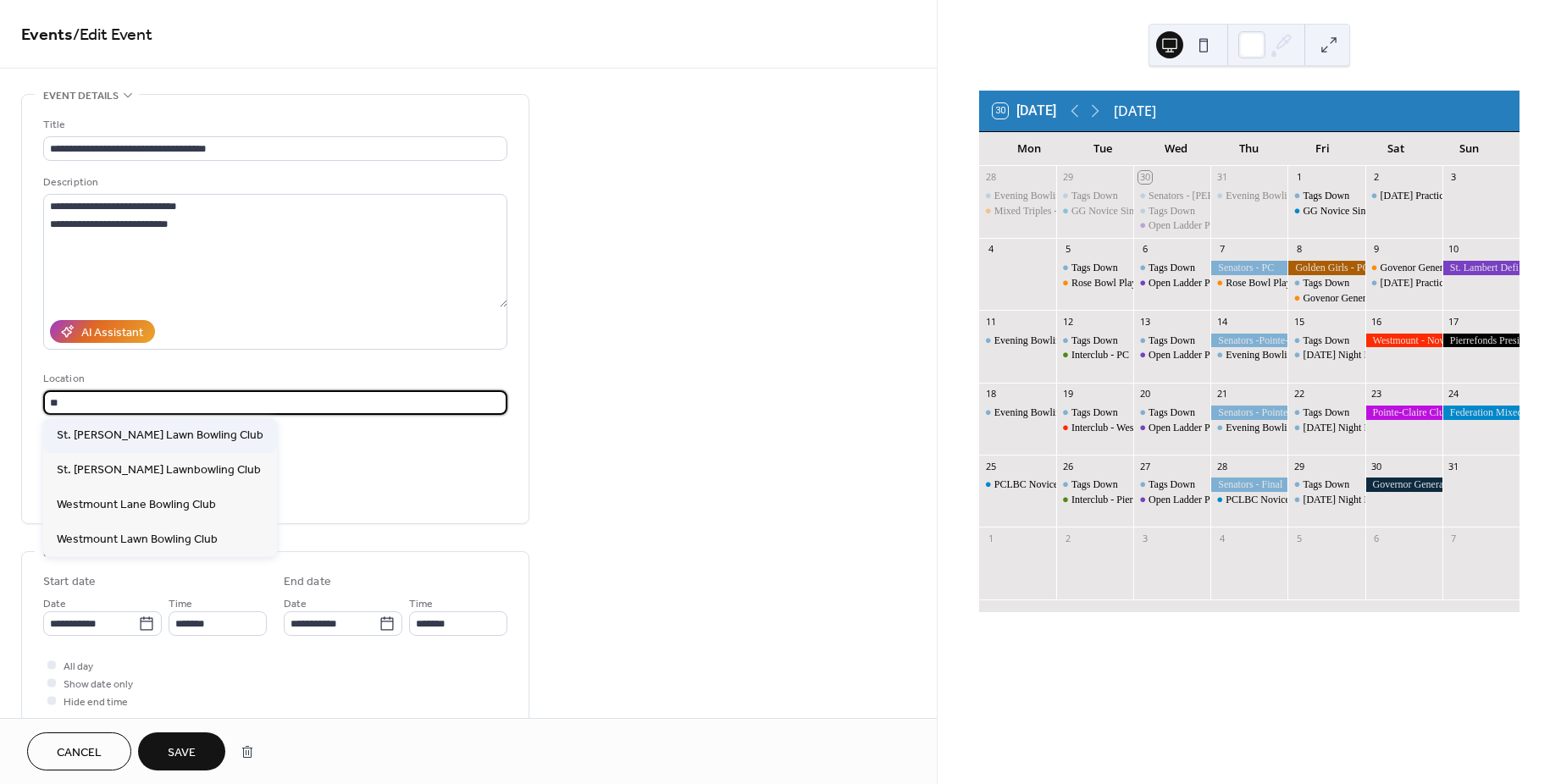 scroll, scrollTop: 0, scrollLeft: 0, axis: both 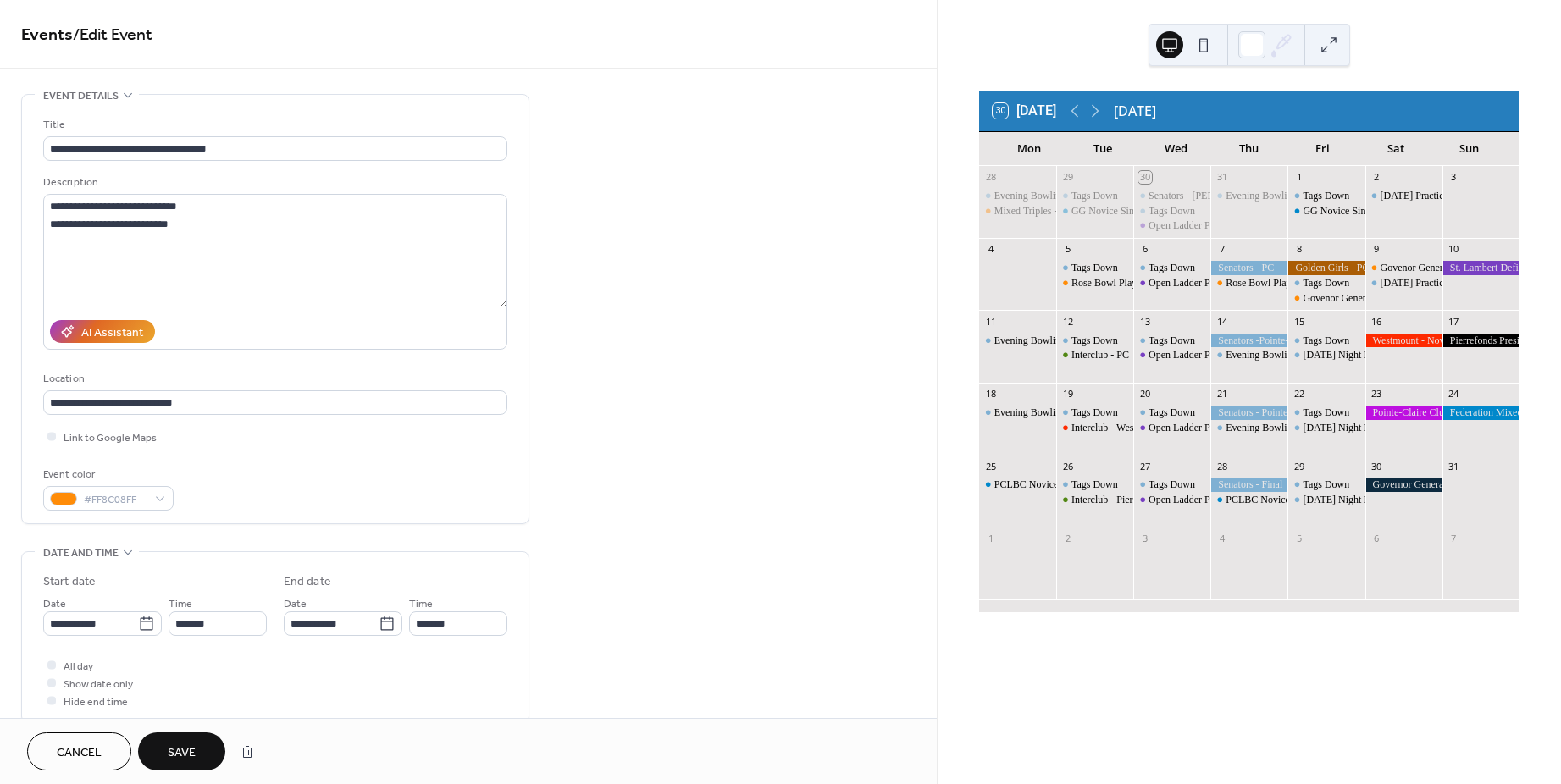 click on "Save" at bounding box center (181, 751) 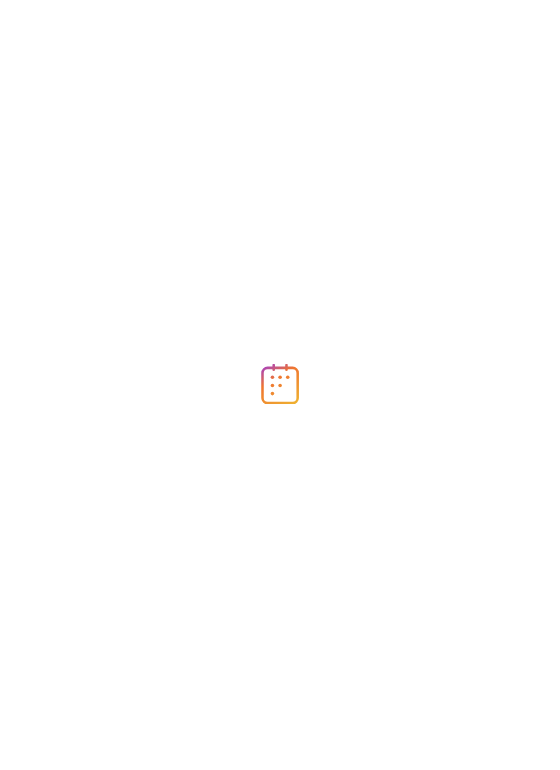 scroll, scrollTop: 0, scrollLeft: 0, axis: both 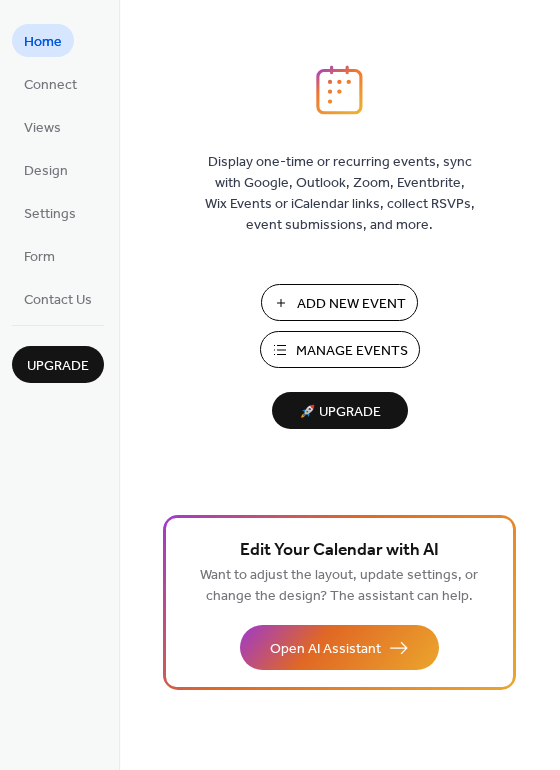 click on "Manage Events" at bounding box center (352, 351) 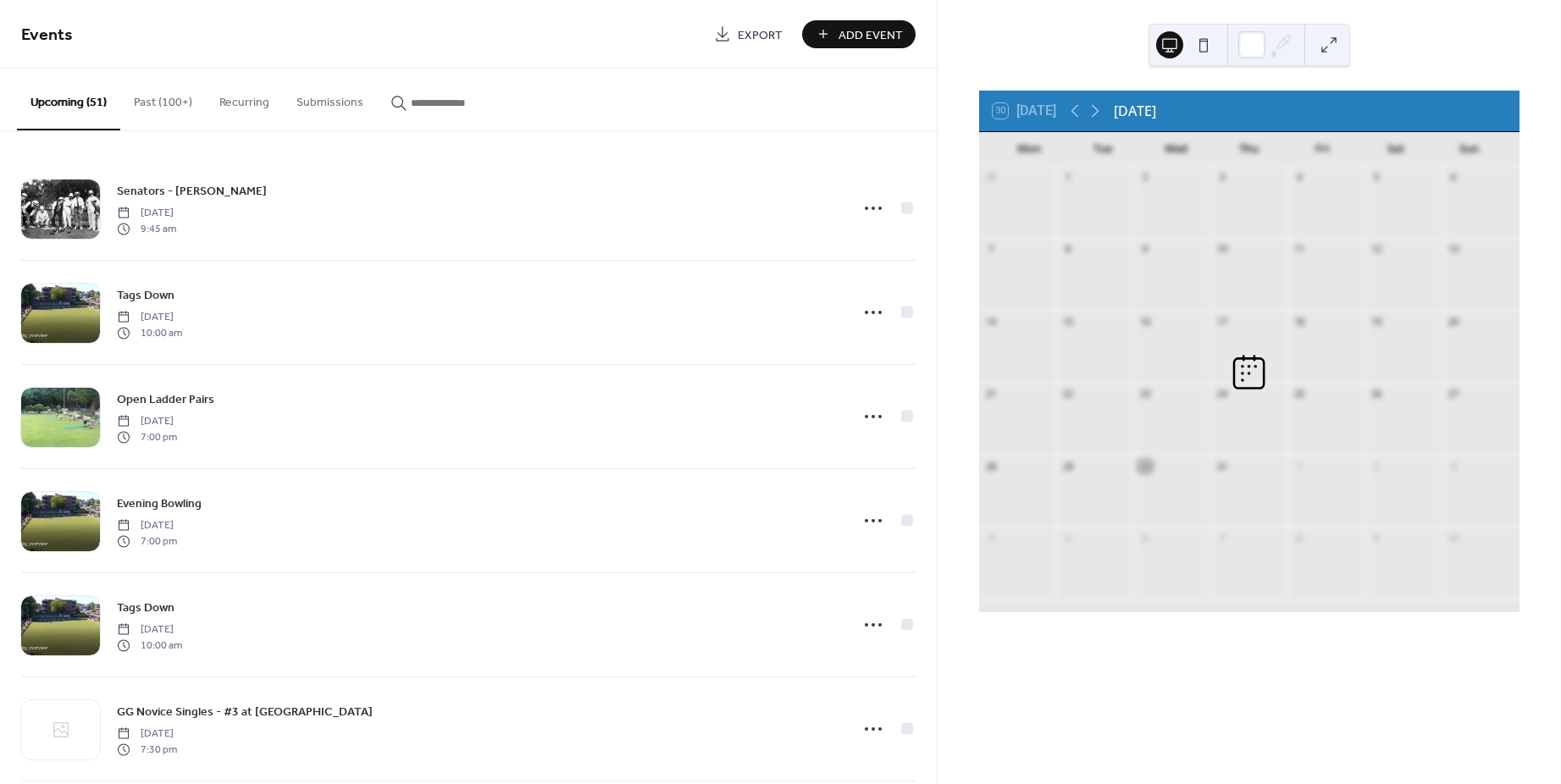 scroll, scrollTop: 0, scrollLeft: 0, axis: both 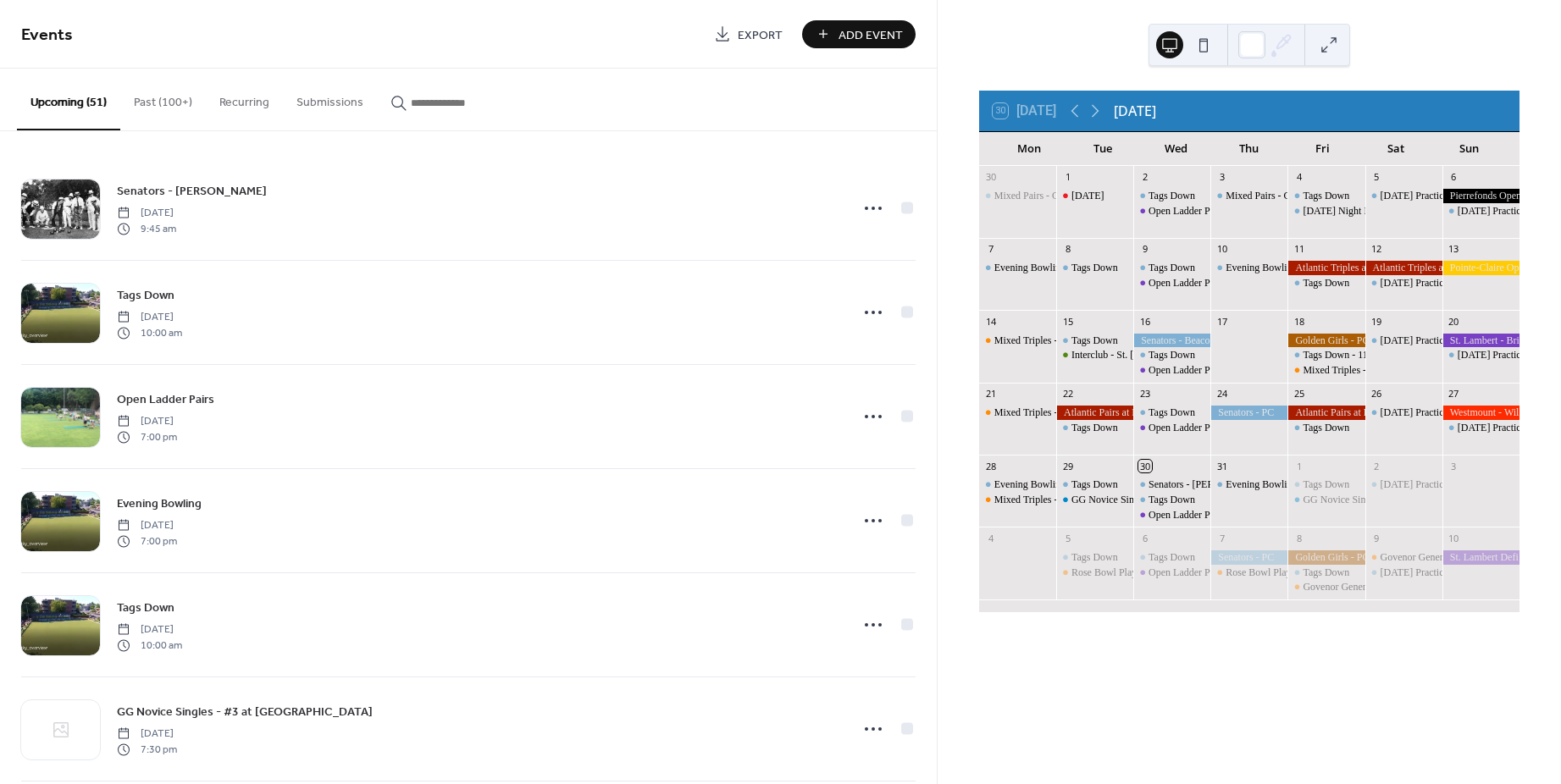 click on "Past (100+)" at bounding box center [163, 98] 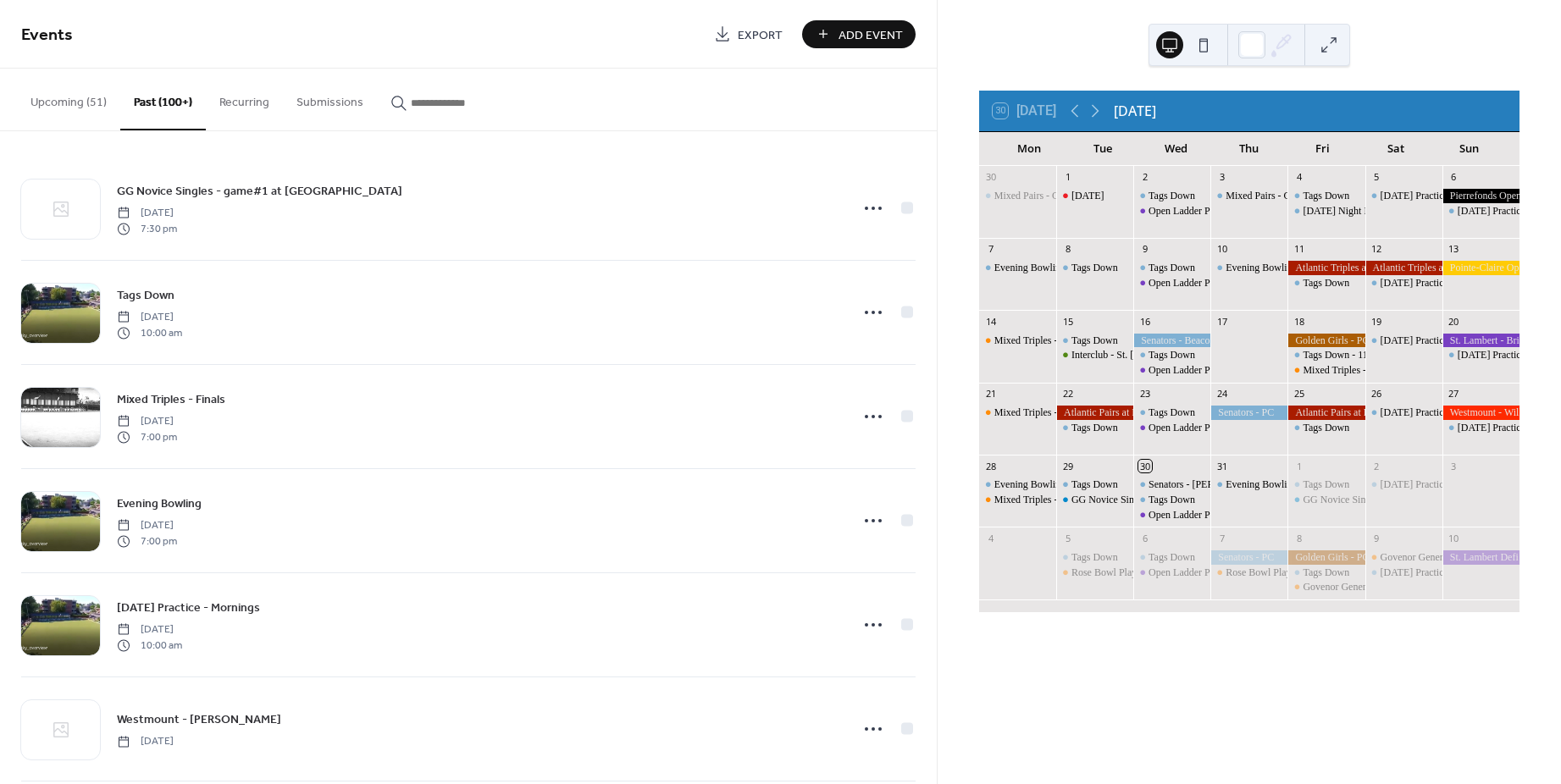 click at bounding box center (462, 102) 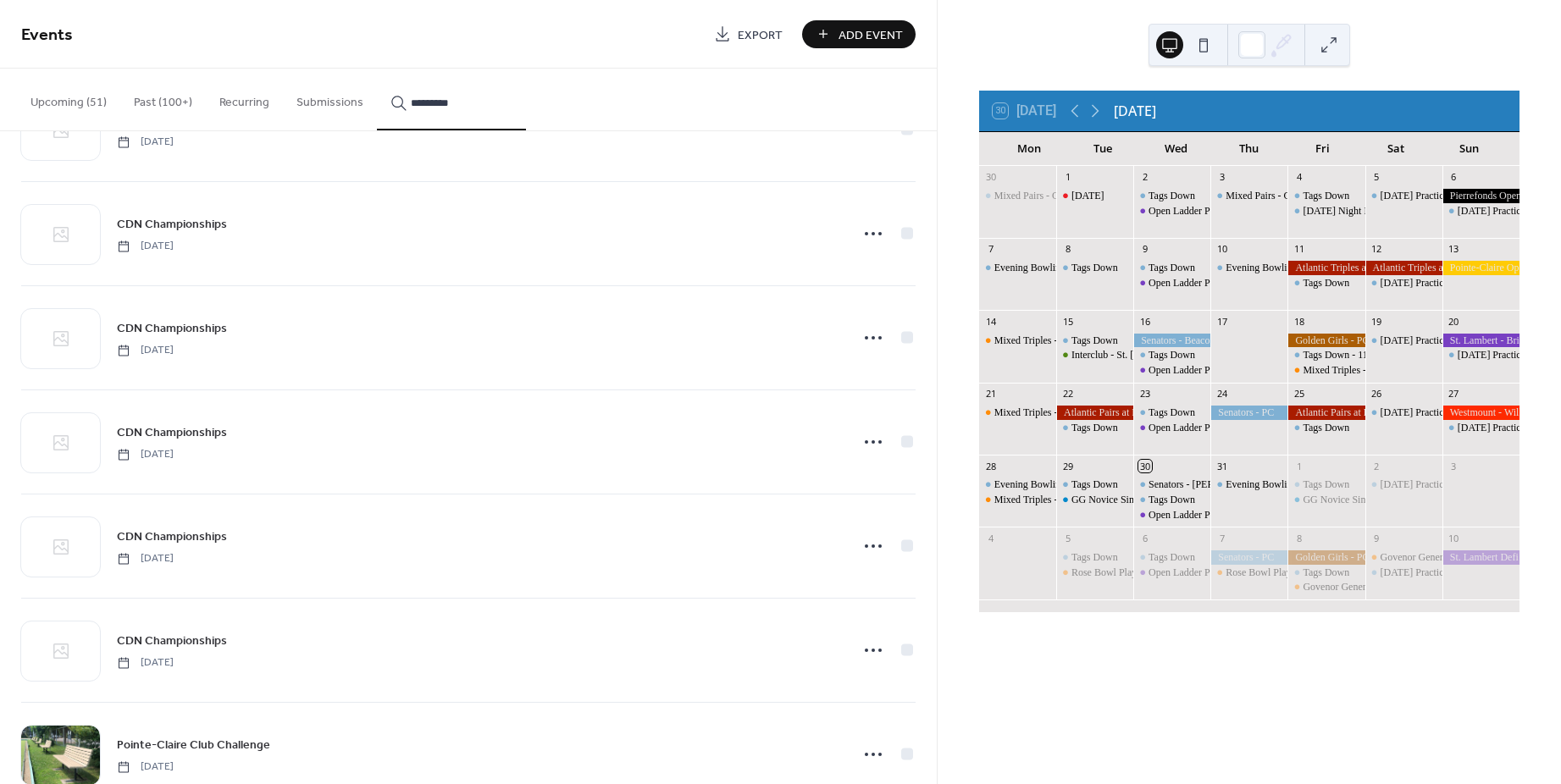 scroll, scrollTop: 852, scrollLeft: 0, axis: vertical 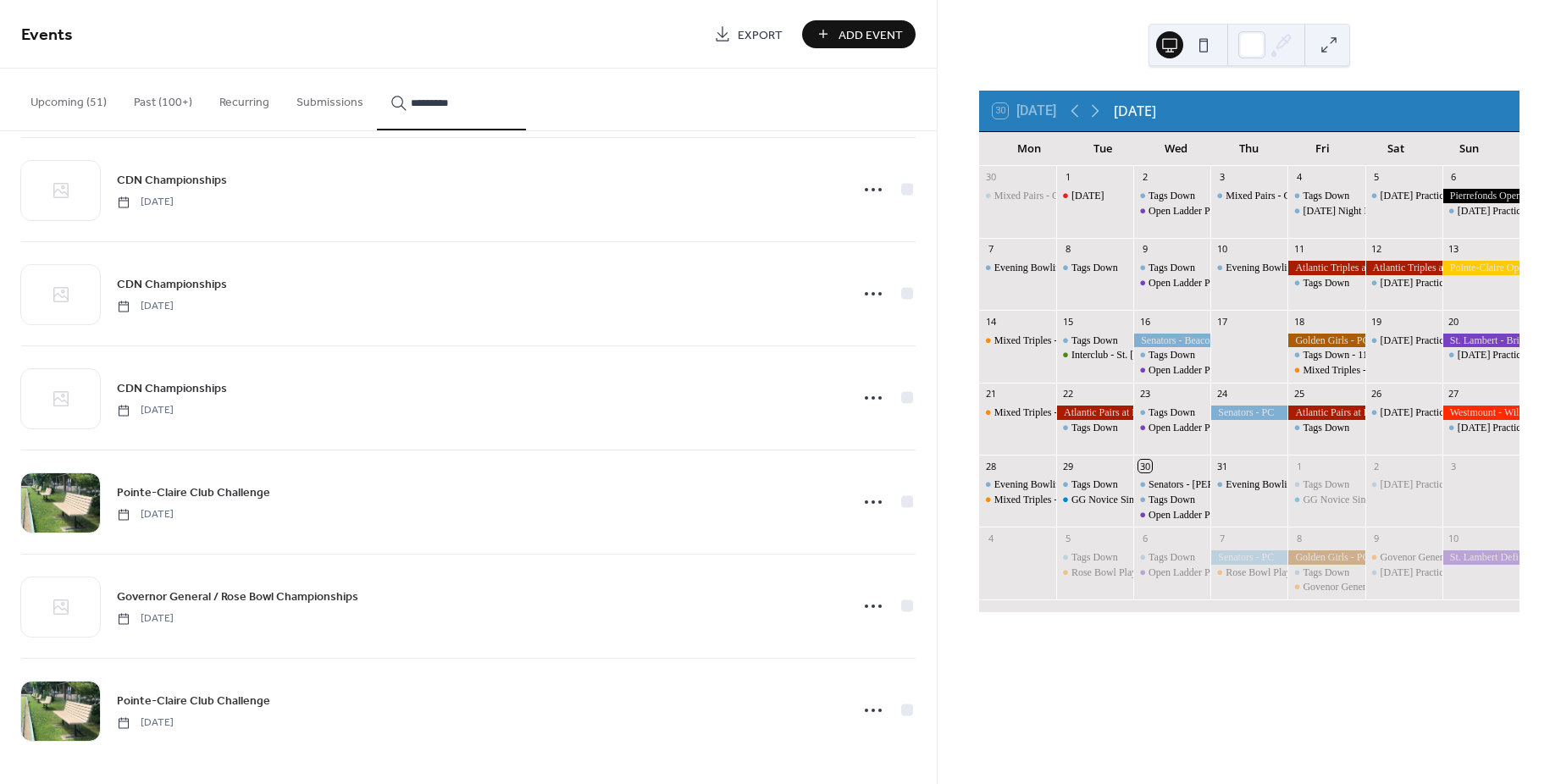 type on "*********" 